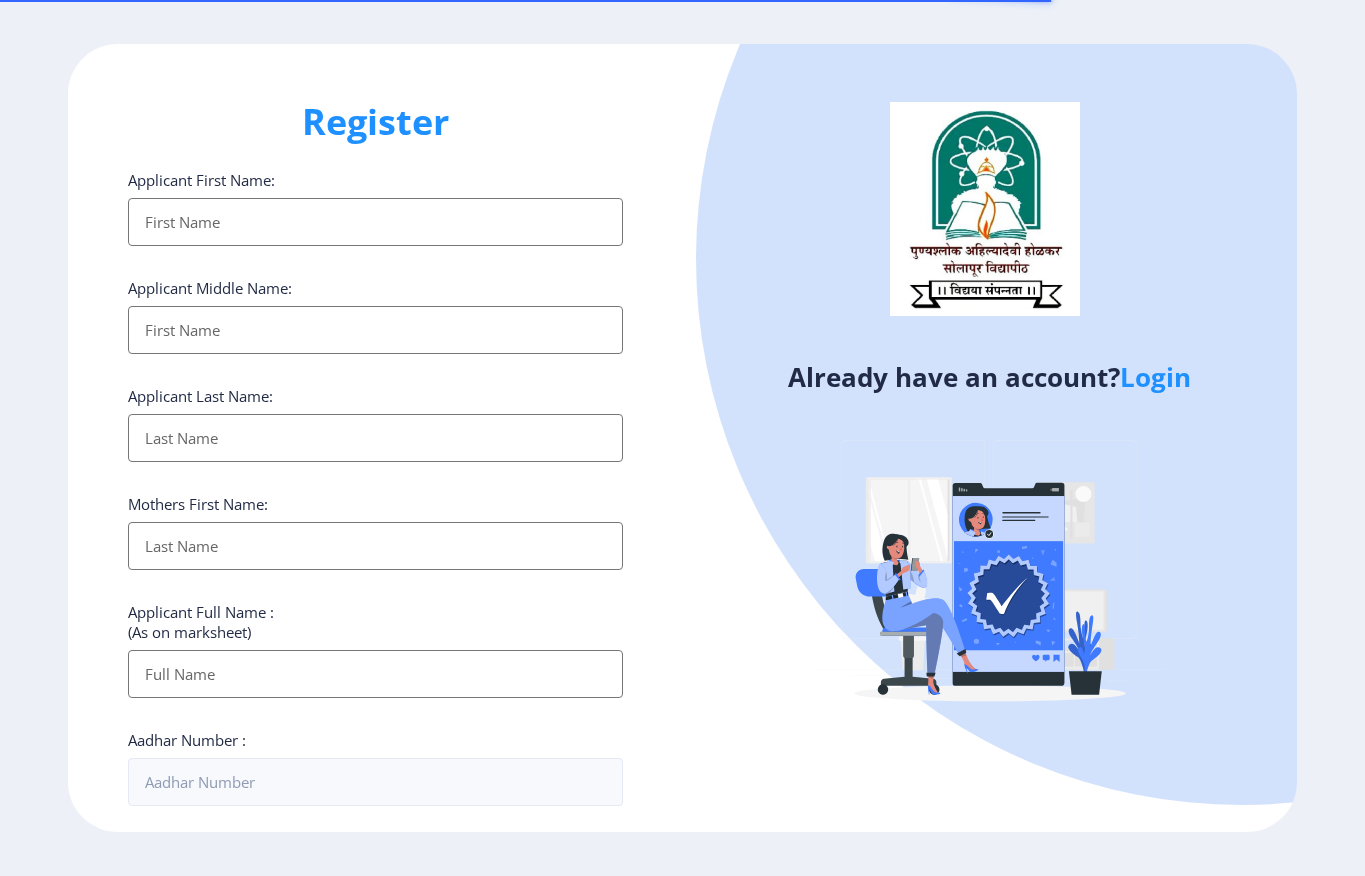 select 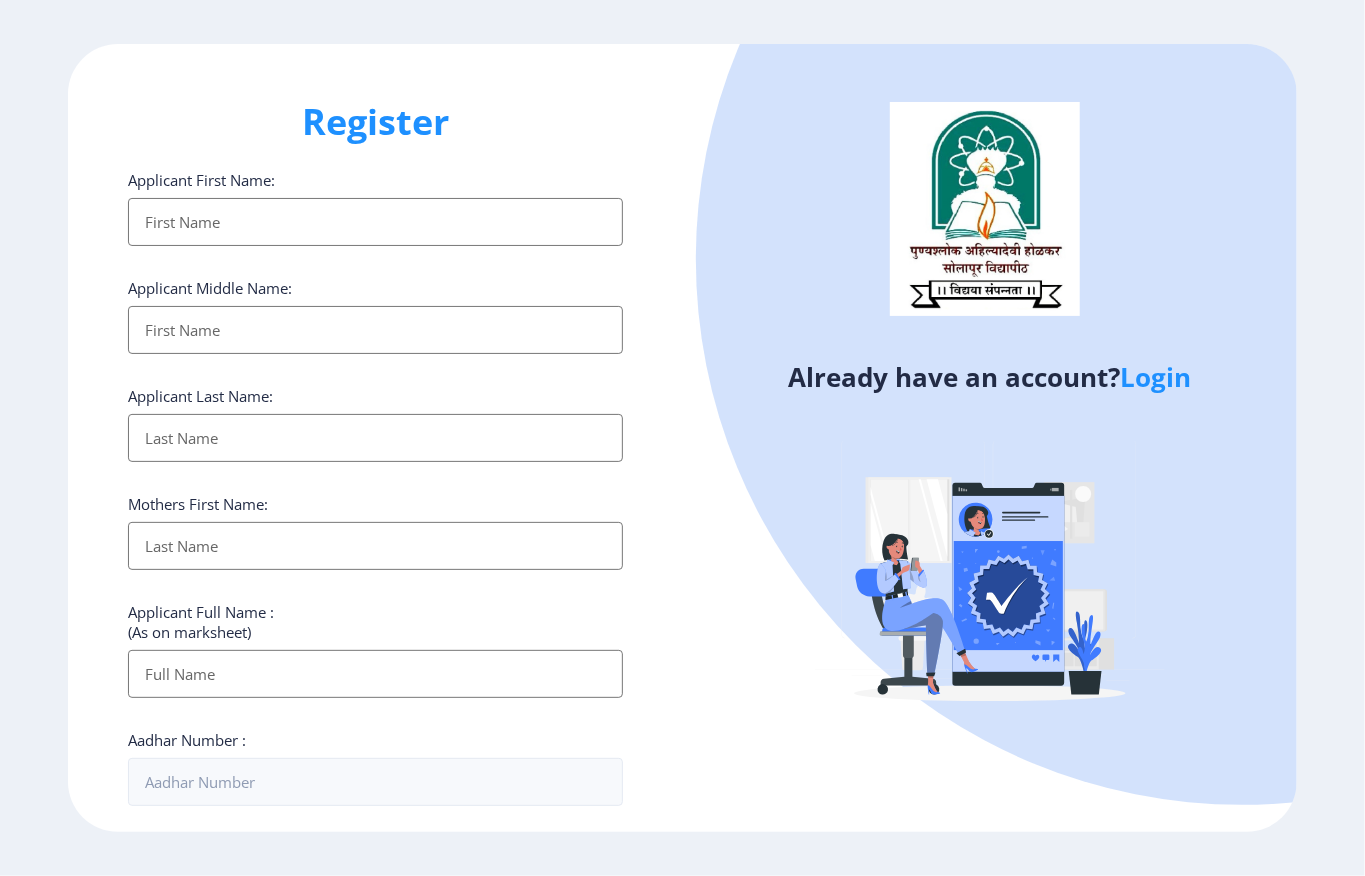 click on "Login" 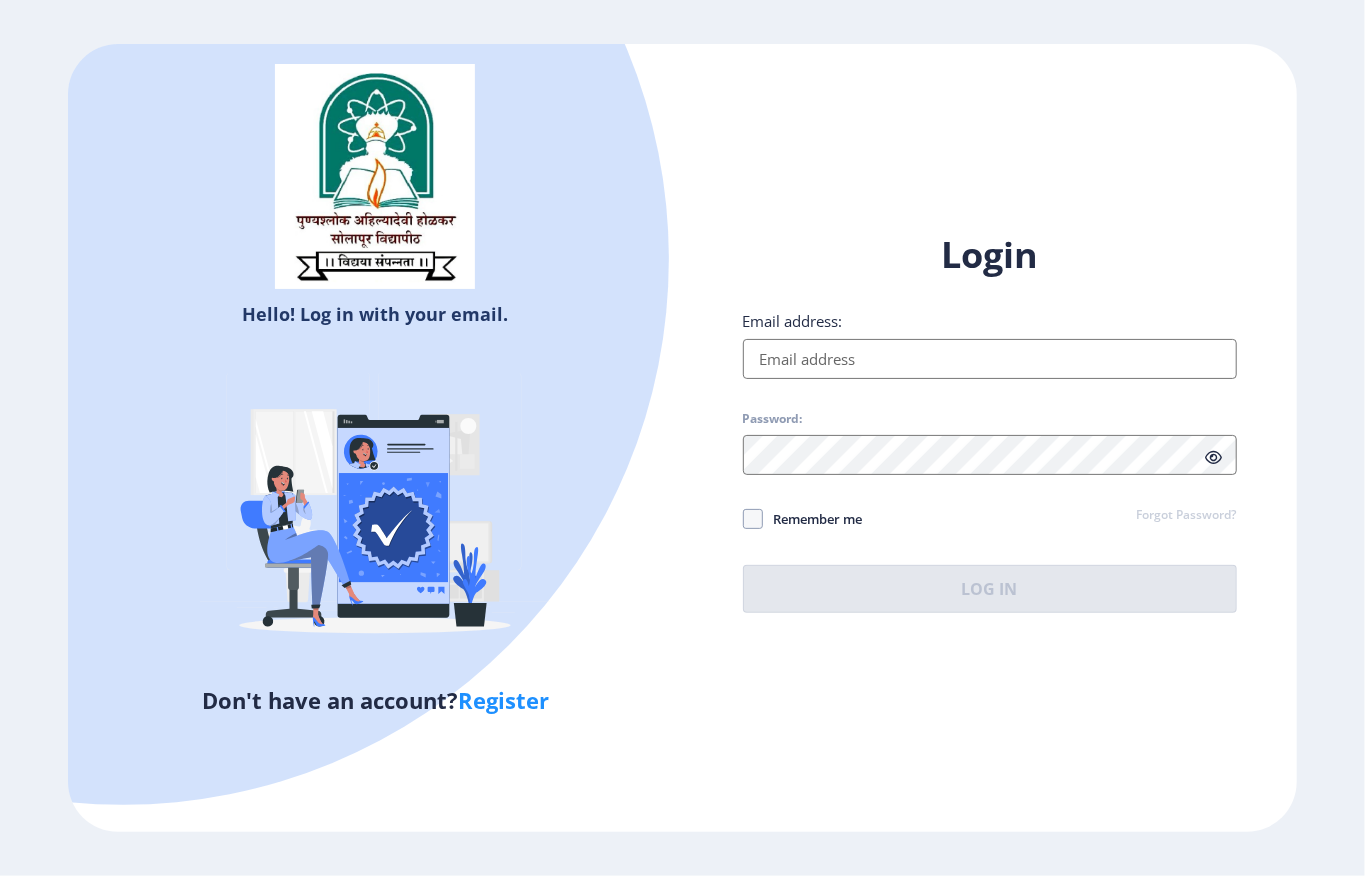 click on "Email address:" at bounding box center (990, 359) 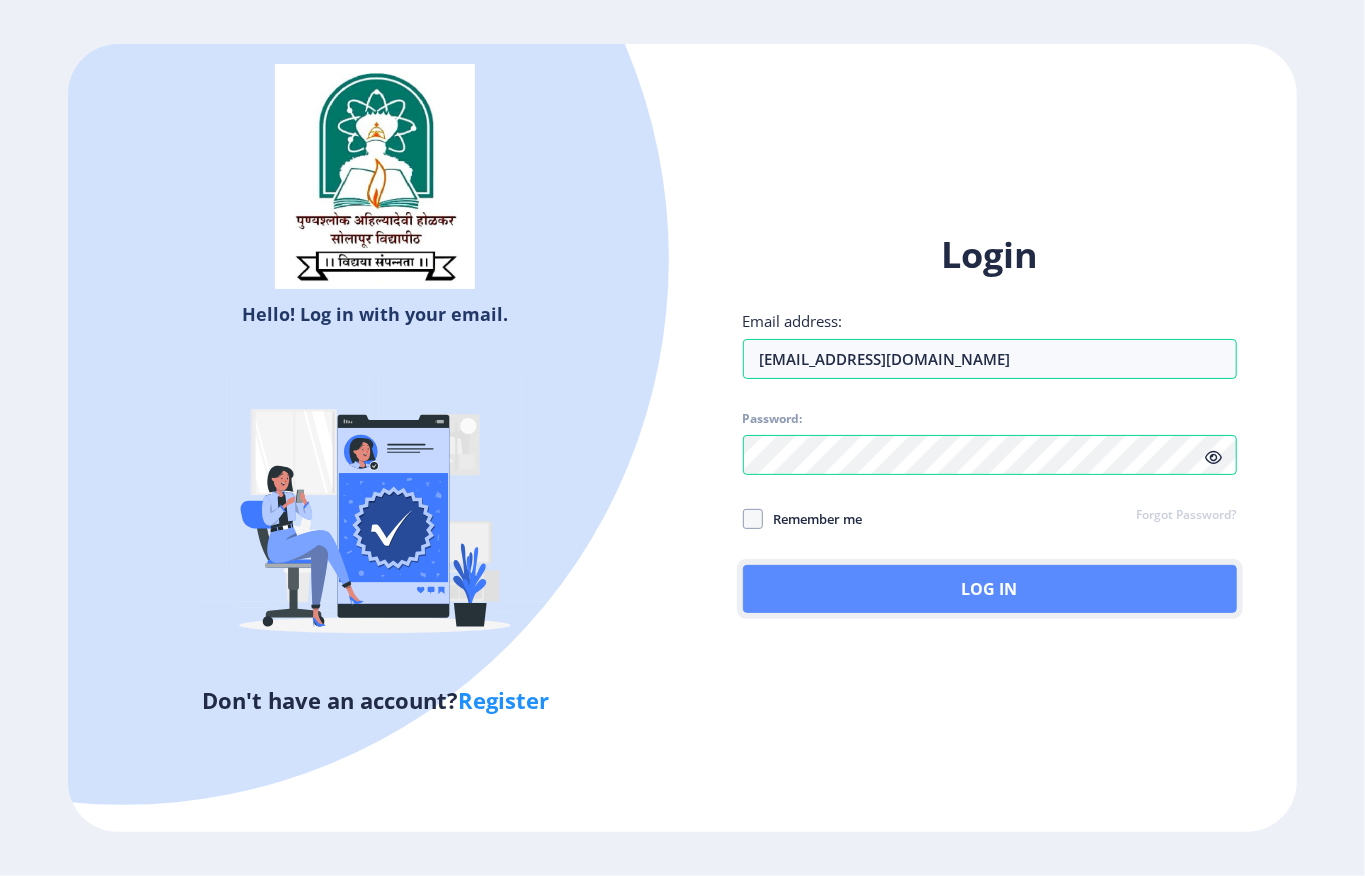 click on "Log In" 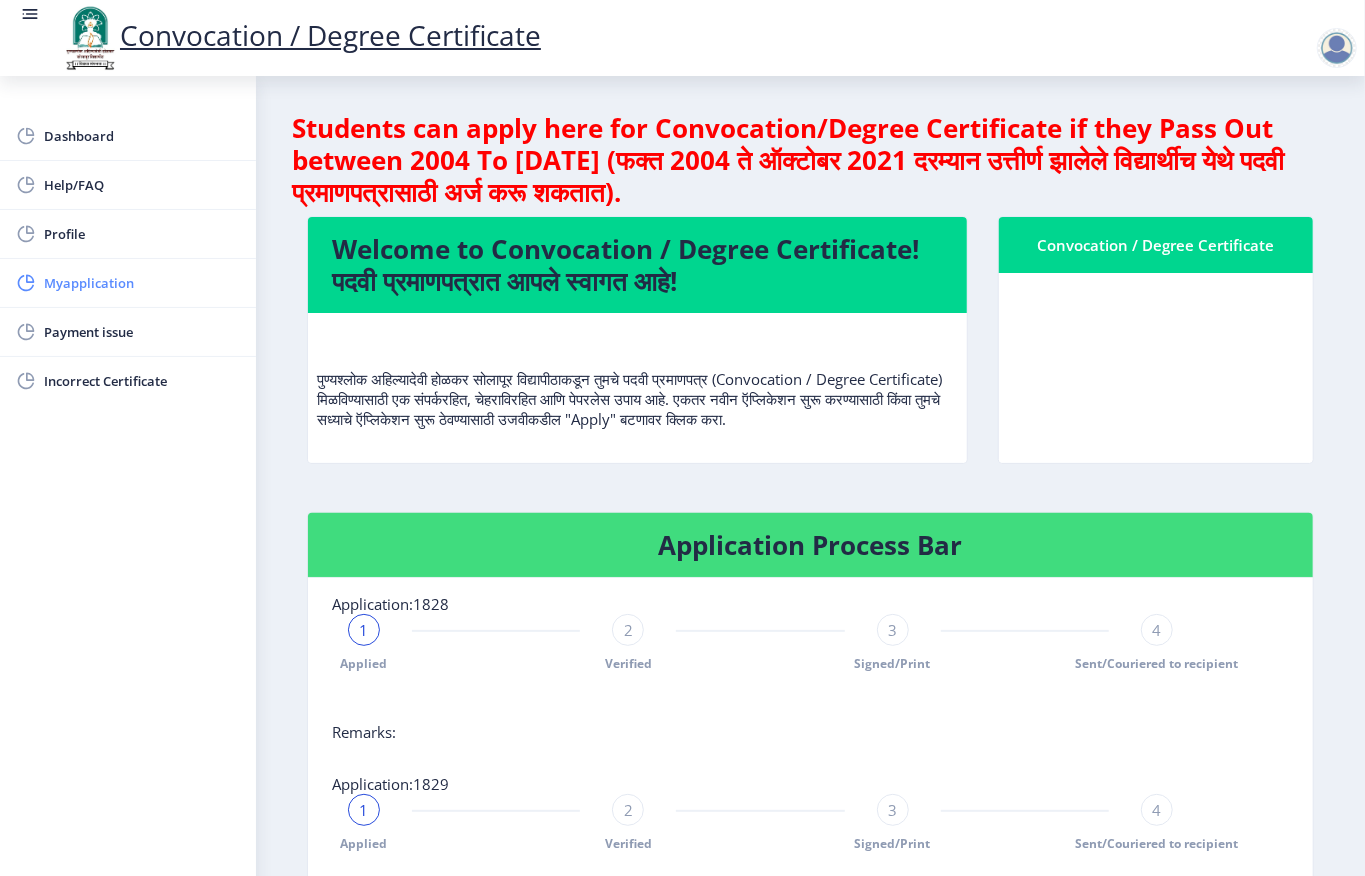 click on "Myapplication" 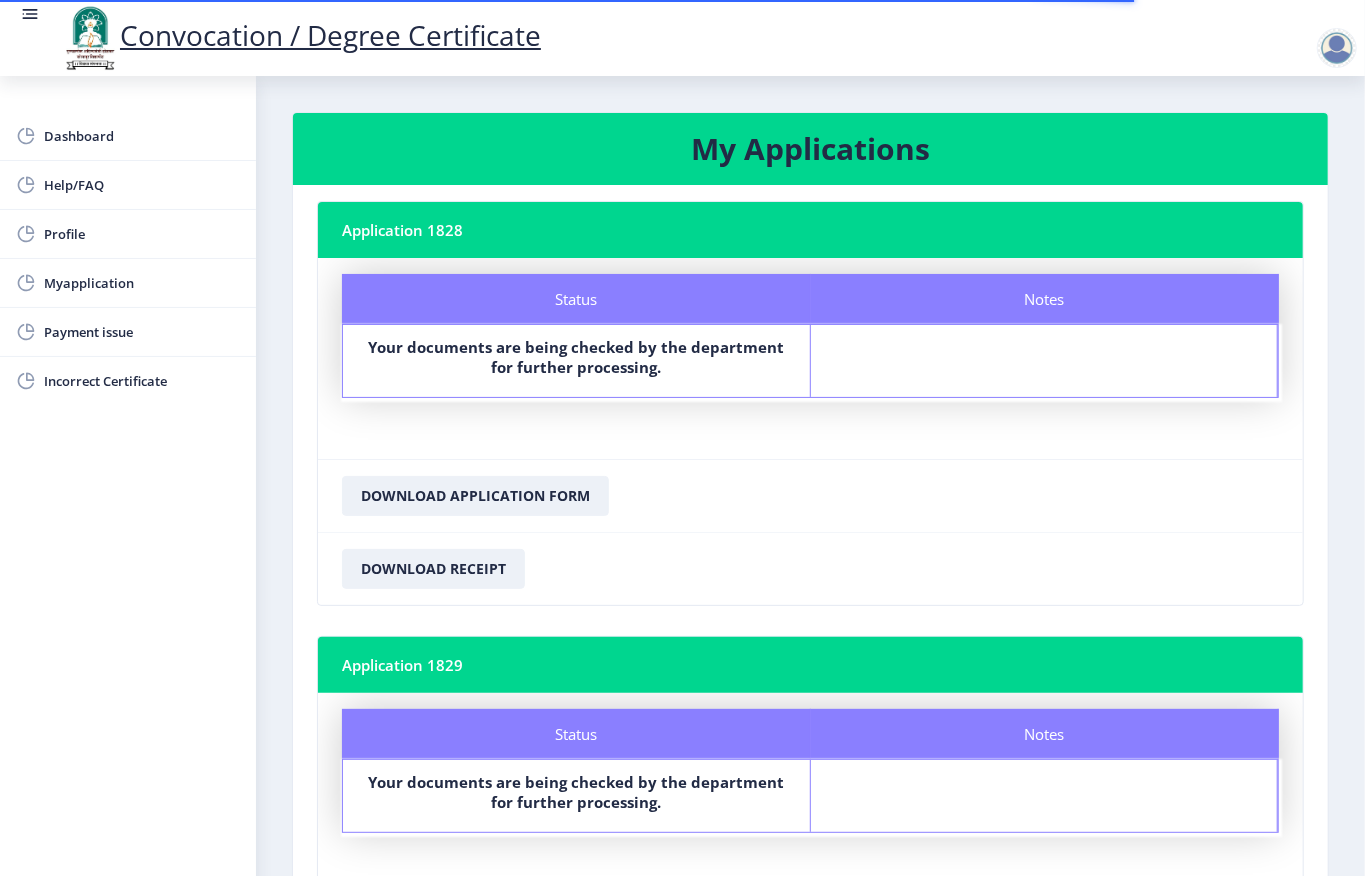 scroll, scrollTop: 761, scrollLeft: 0, axis: vertical 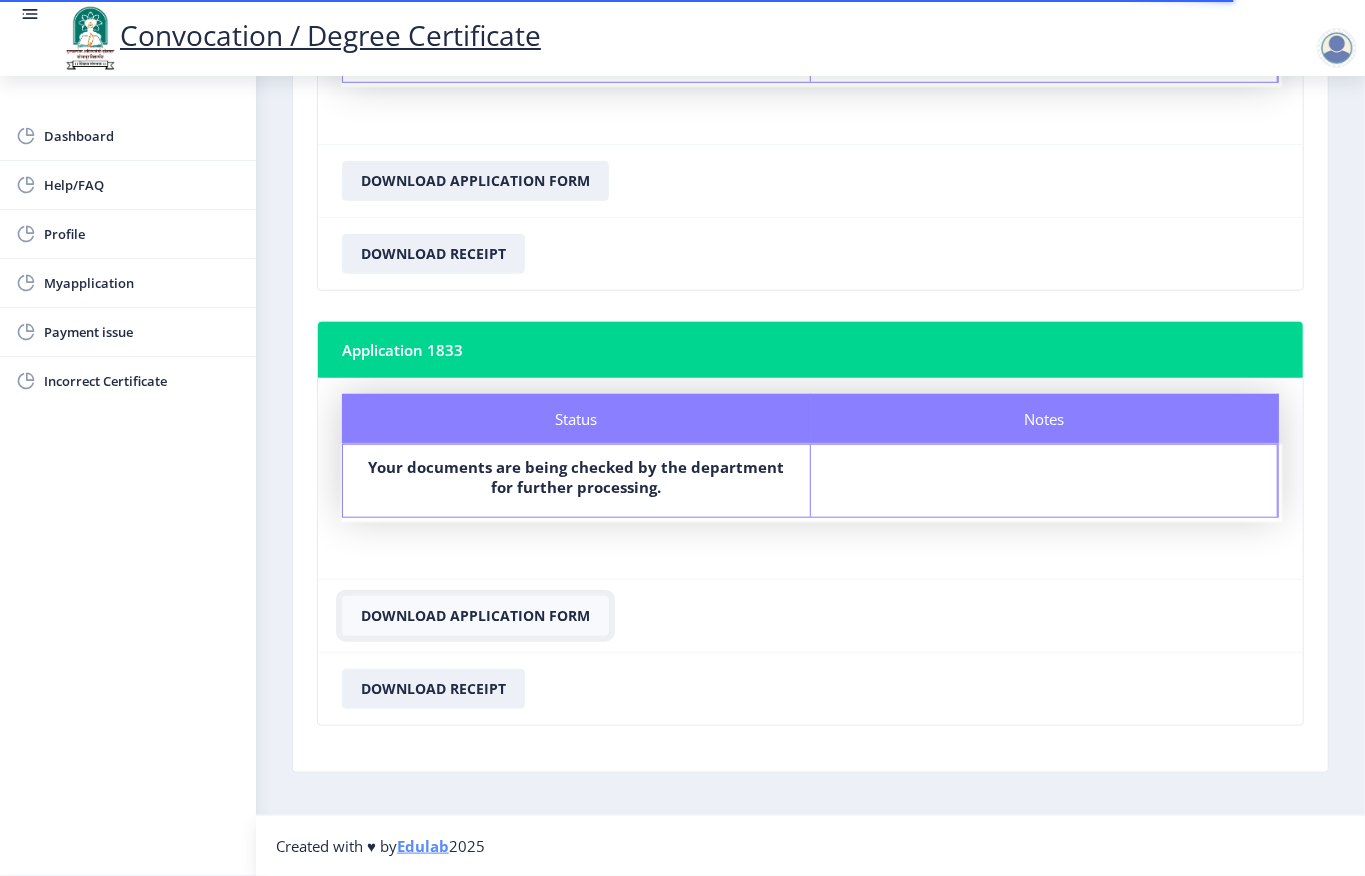 click on "Download Application Form" 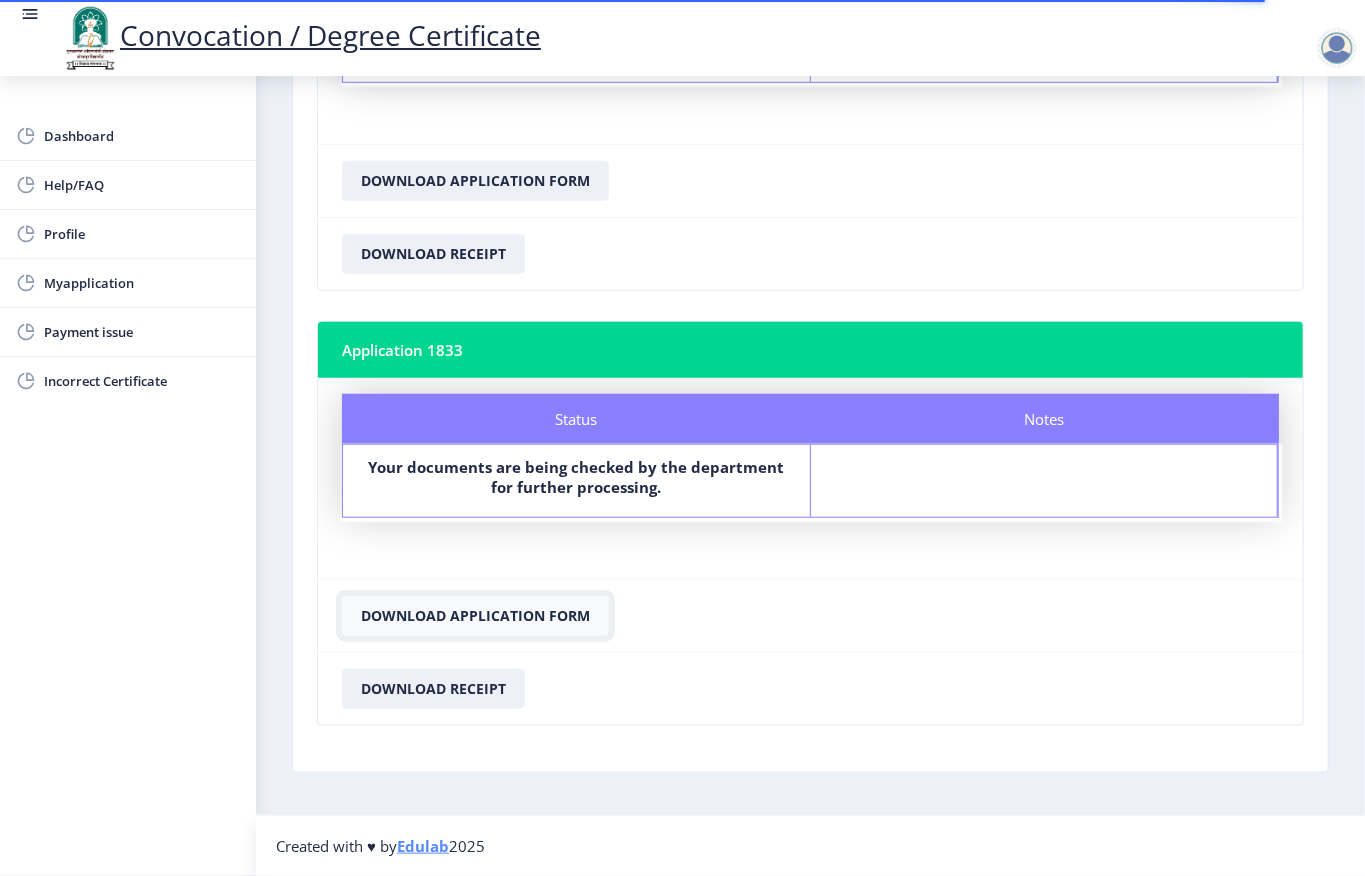 click on "Download Application Form" 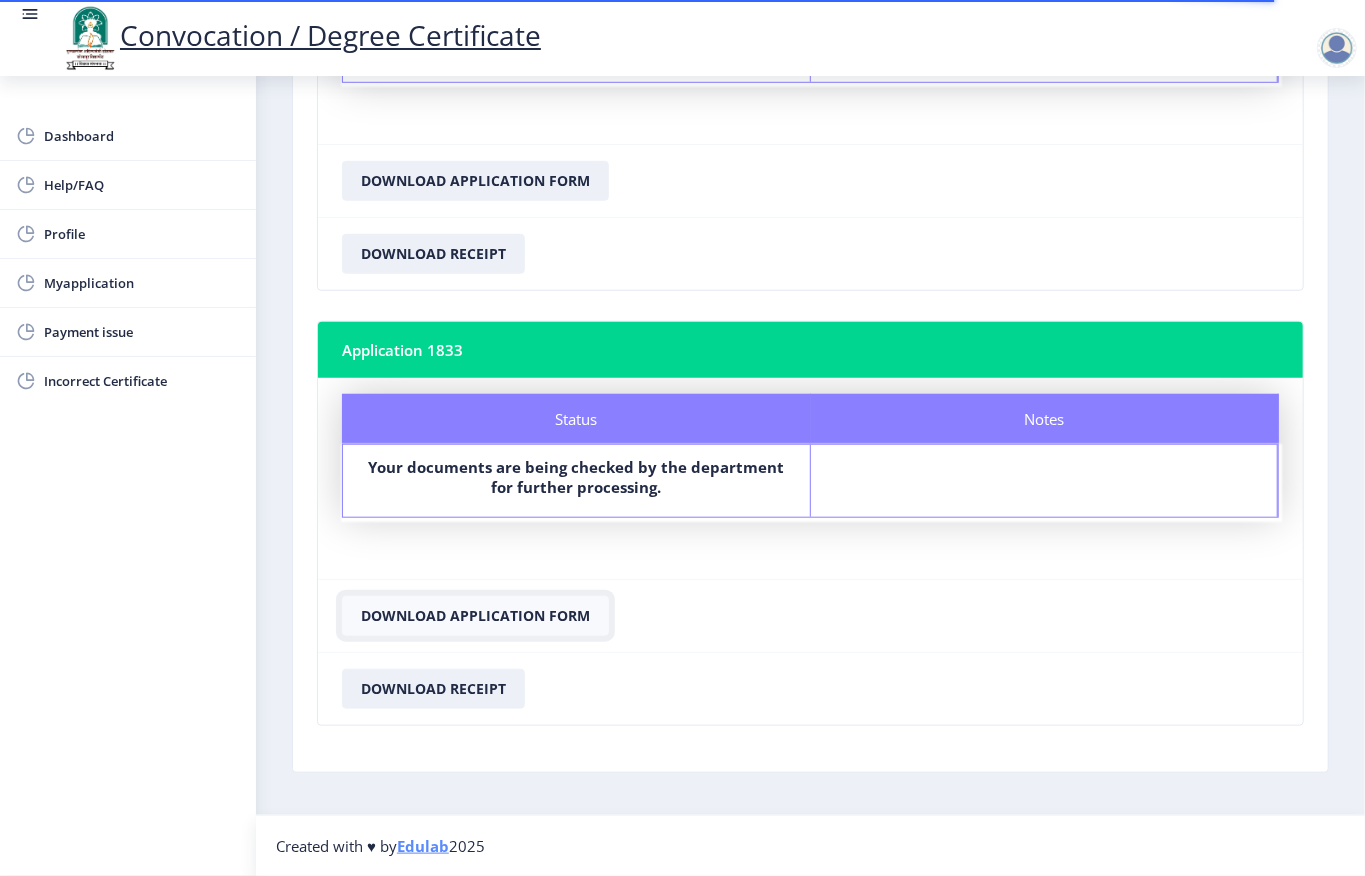 click on "Download Application Form" 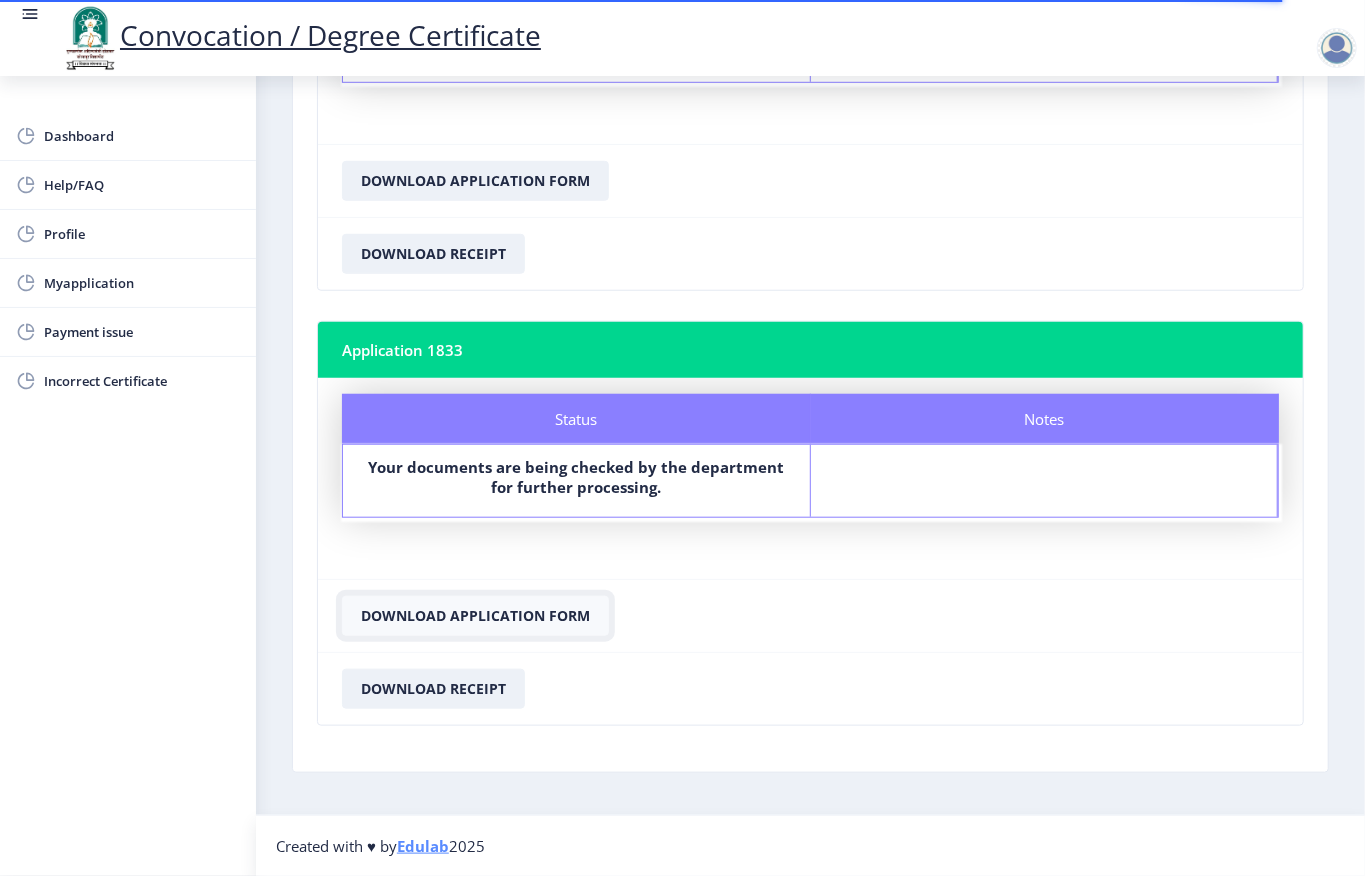 click on "Download Application Form" 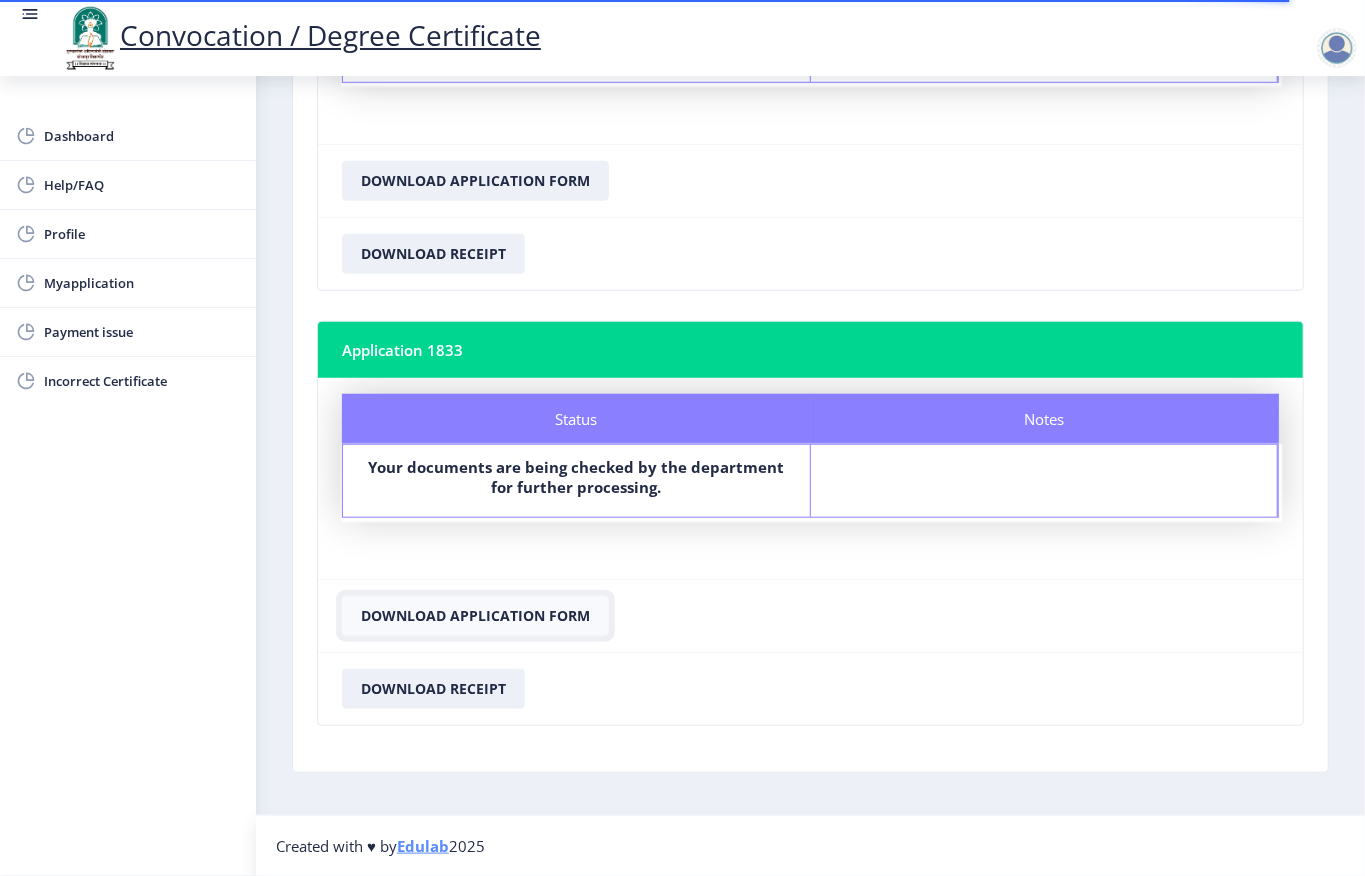 click on "Download Application Form" 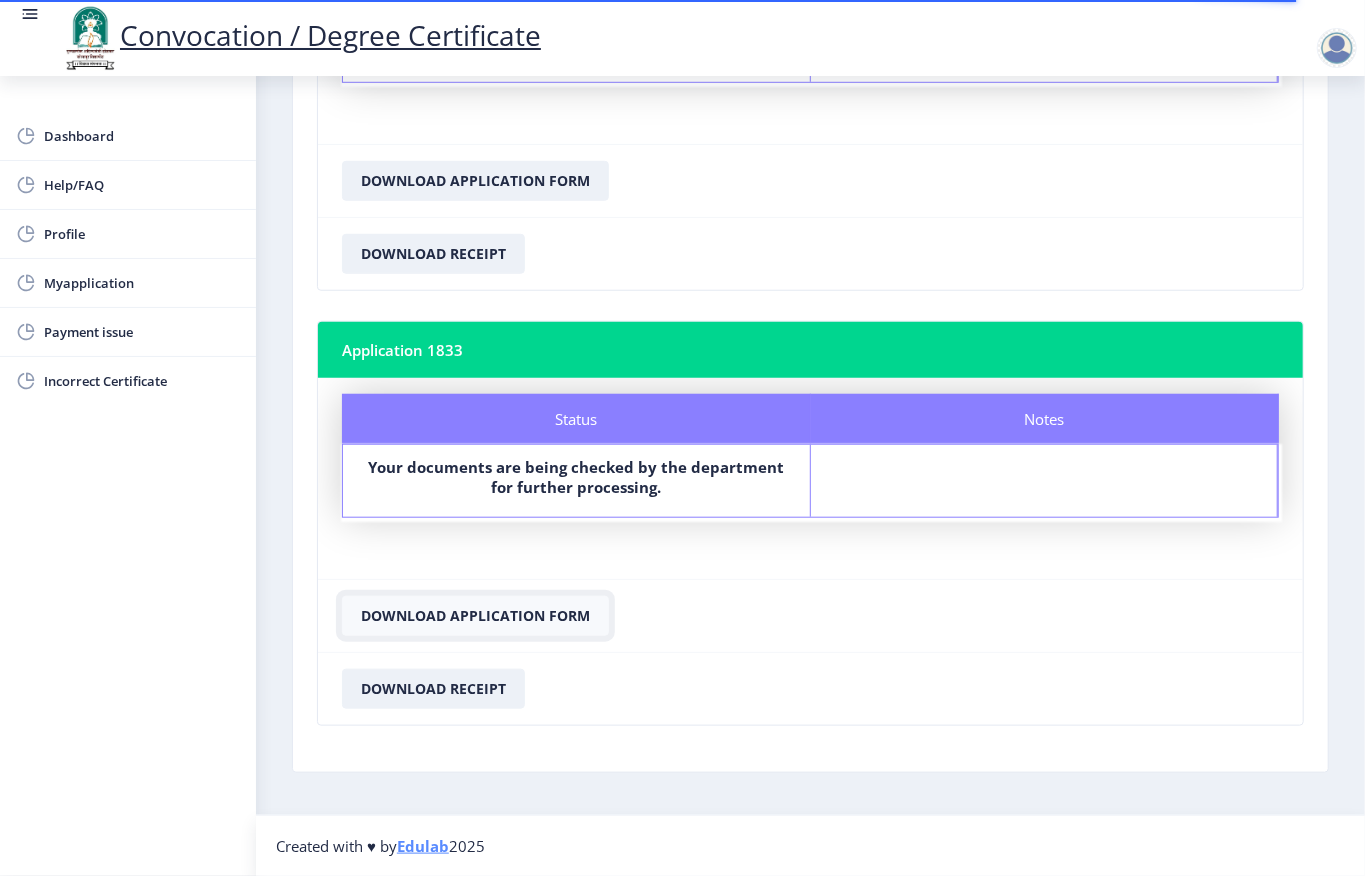click on "Download Application Form" 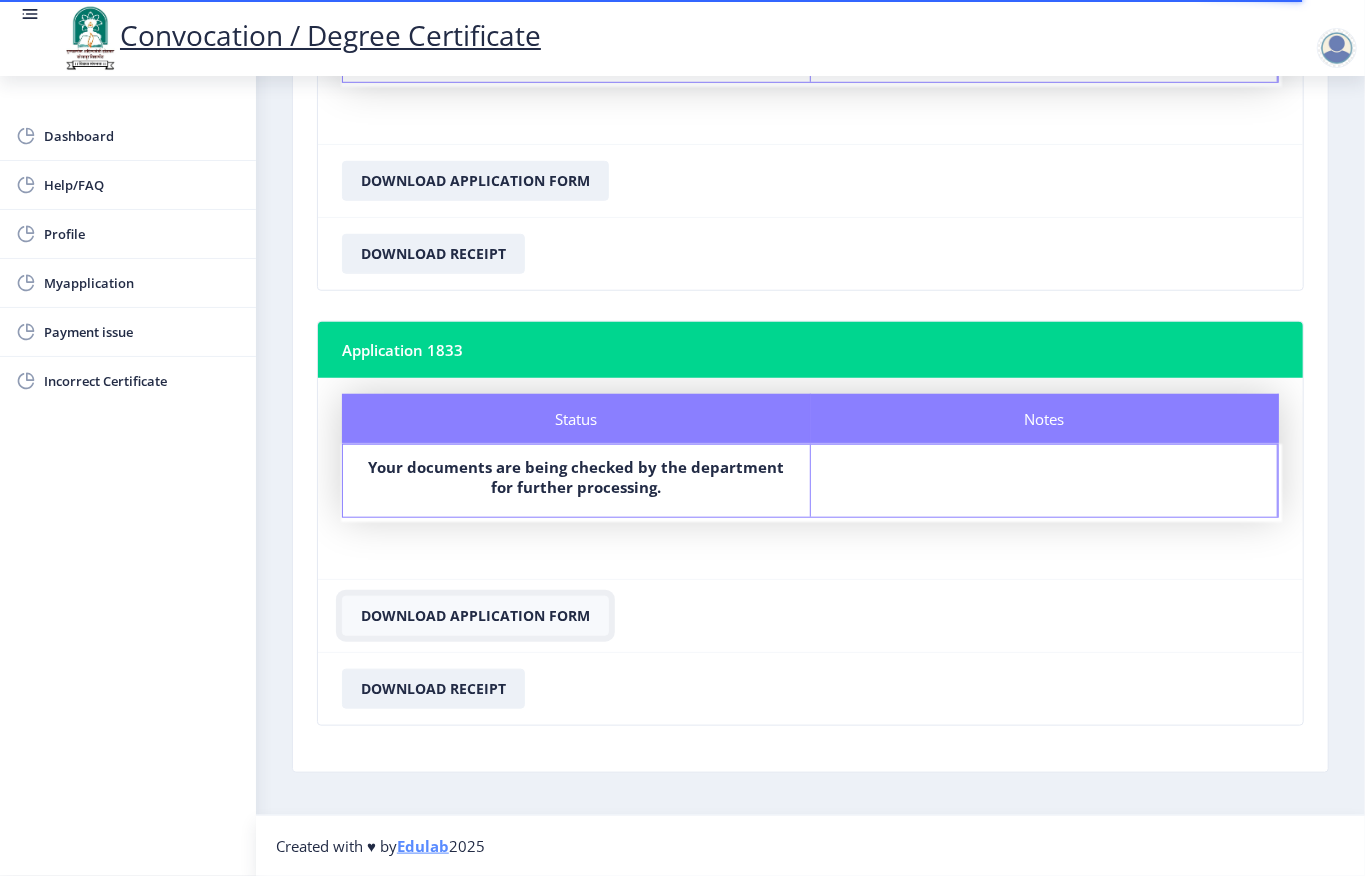 click on "Download Application Form" 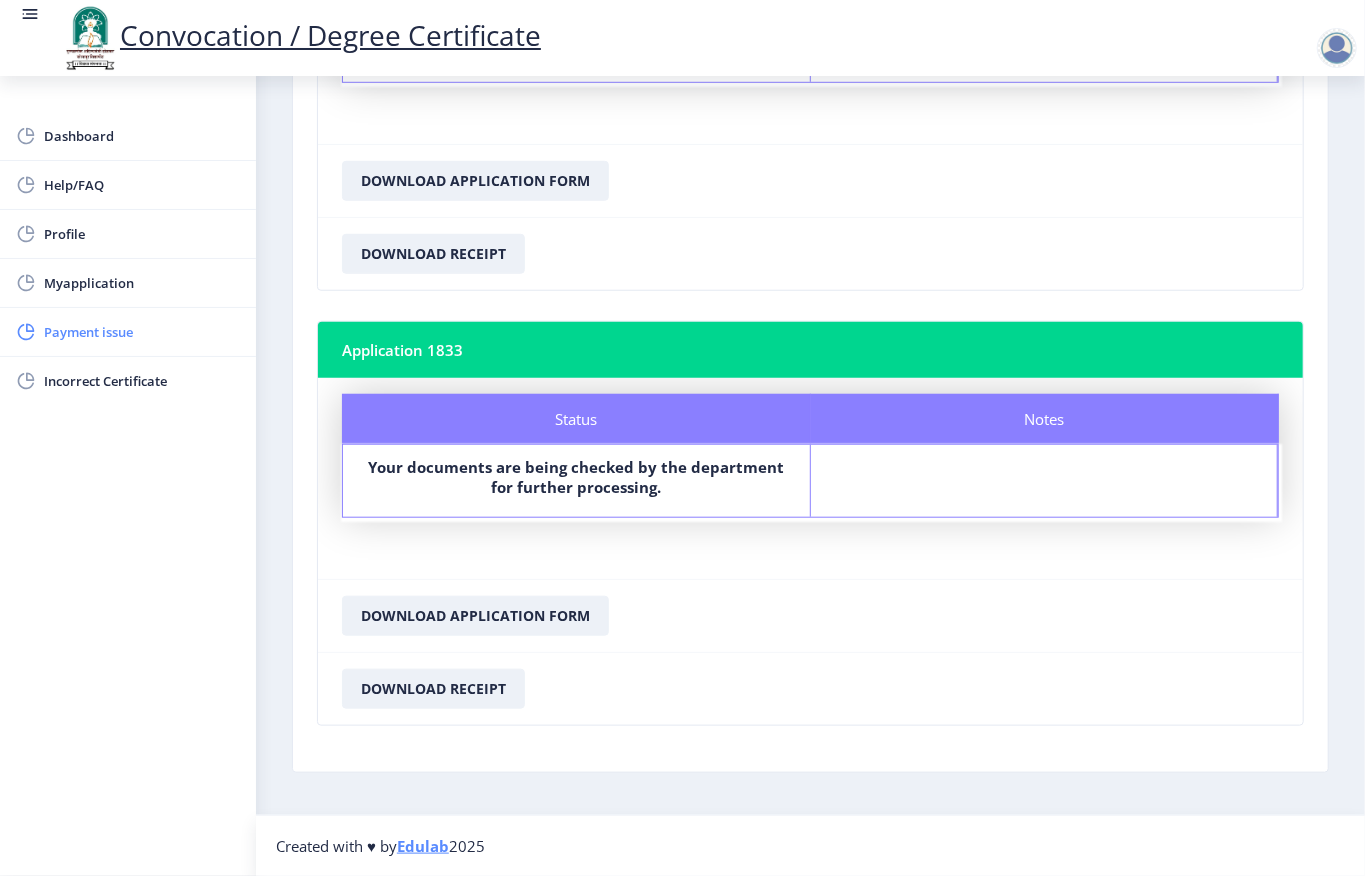 click on "Payment issue" 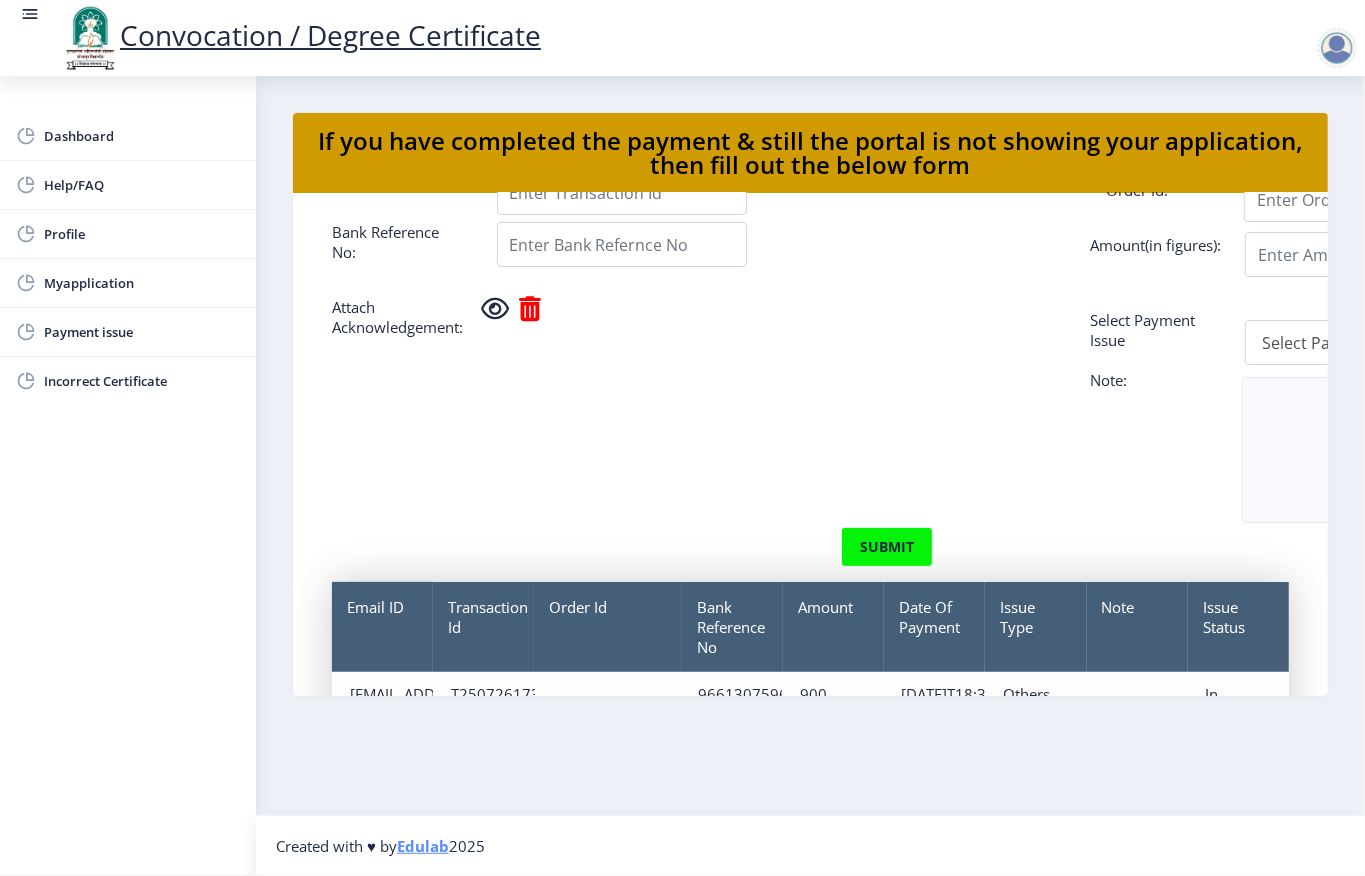 scroll, scrollTop: 226, scrollLeft: 0, axis: vertical 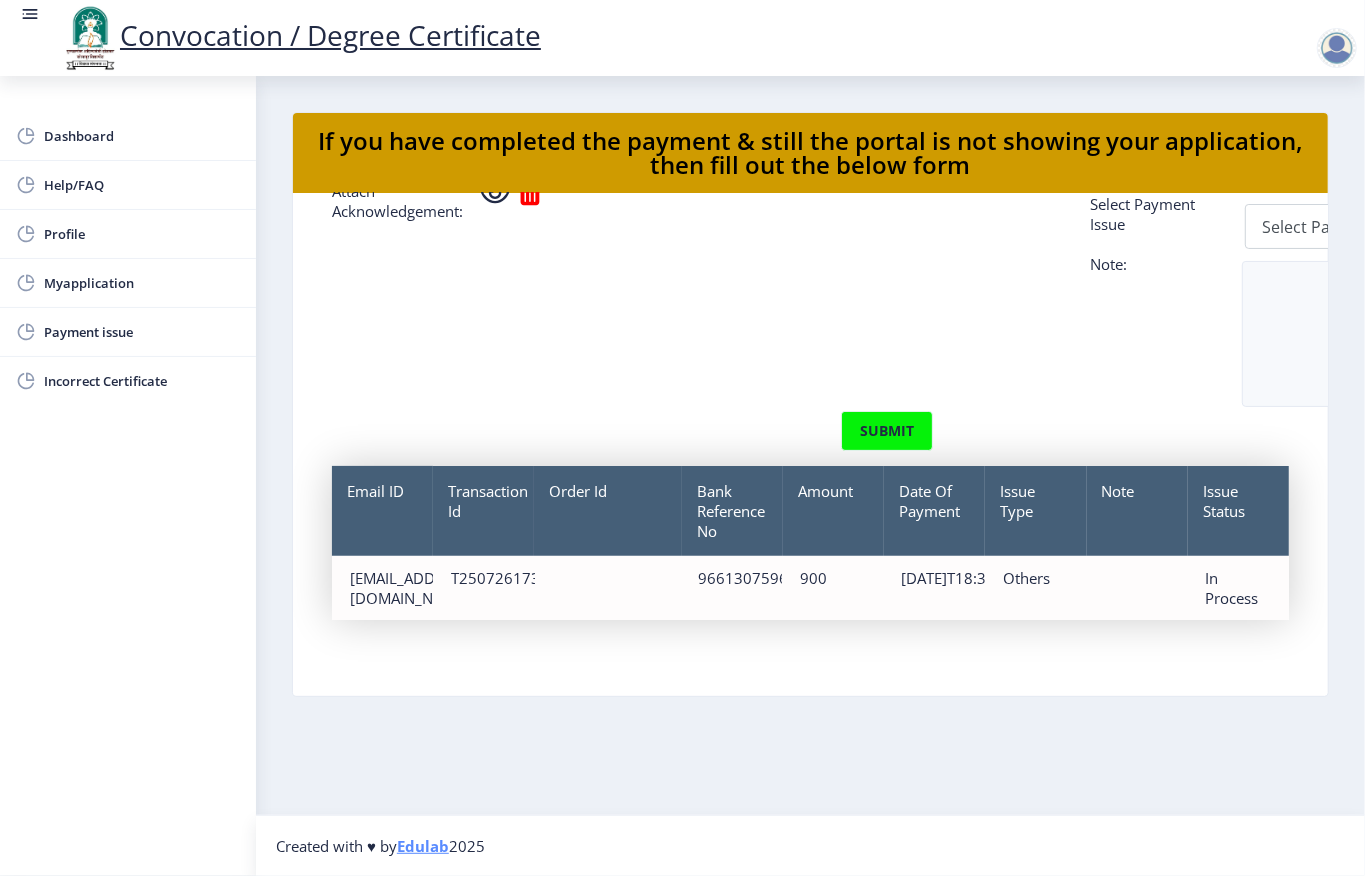 click on "In Process" 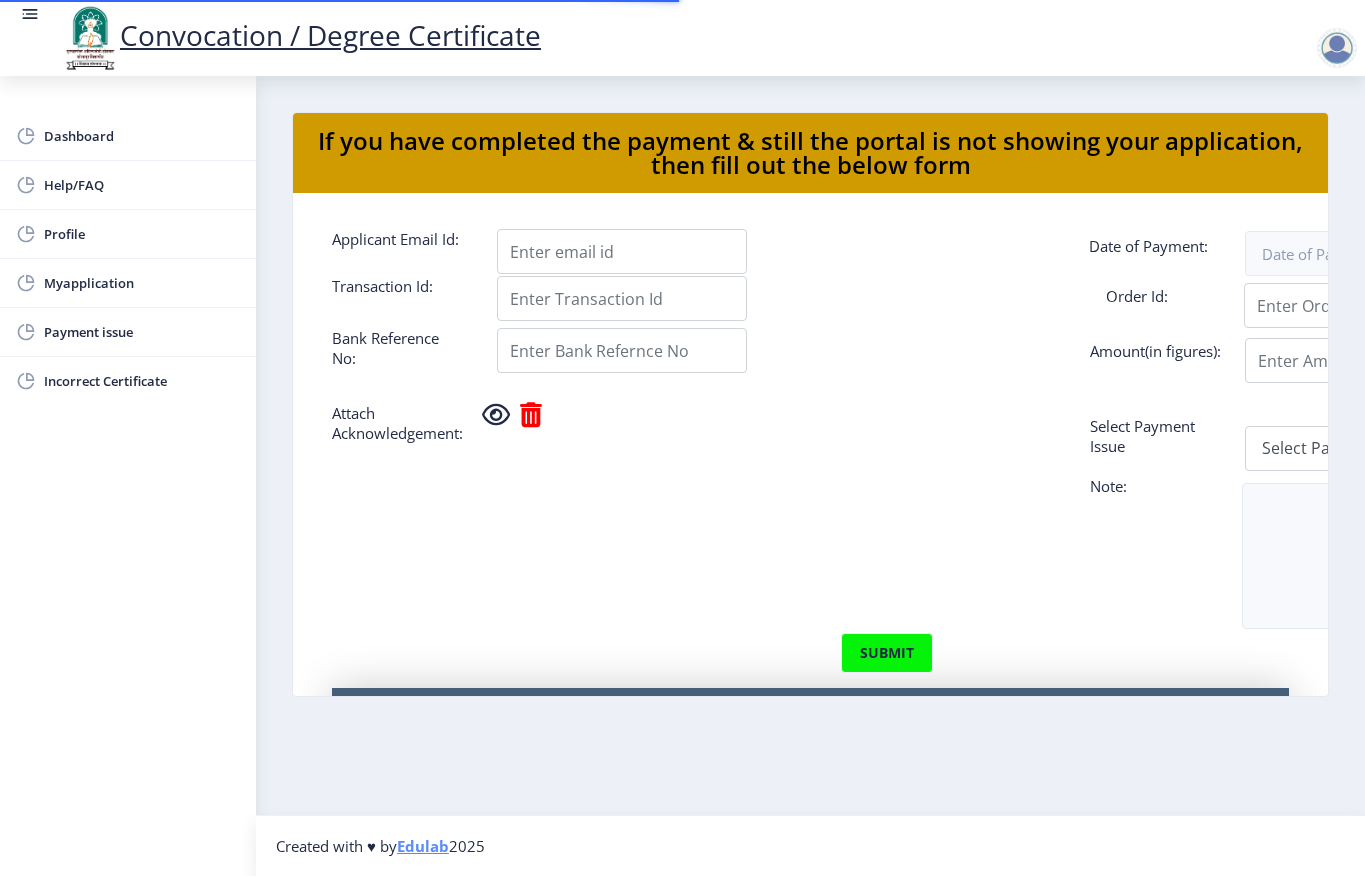 scroll, scrollTop: 0, scrollLeft: 0, axis: both 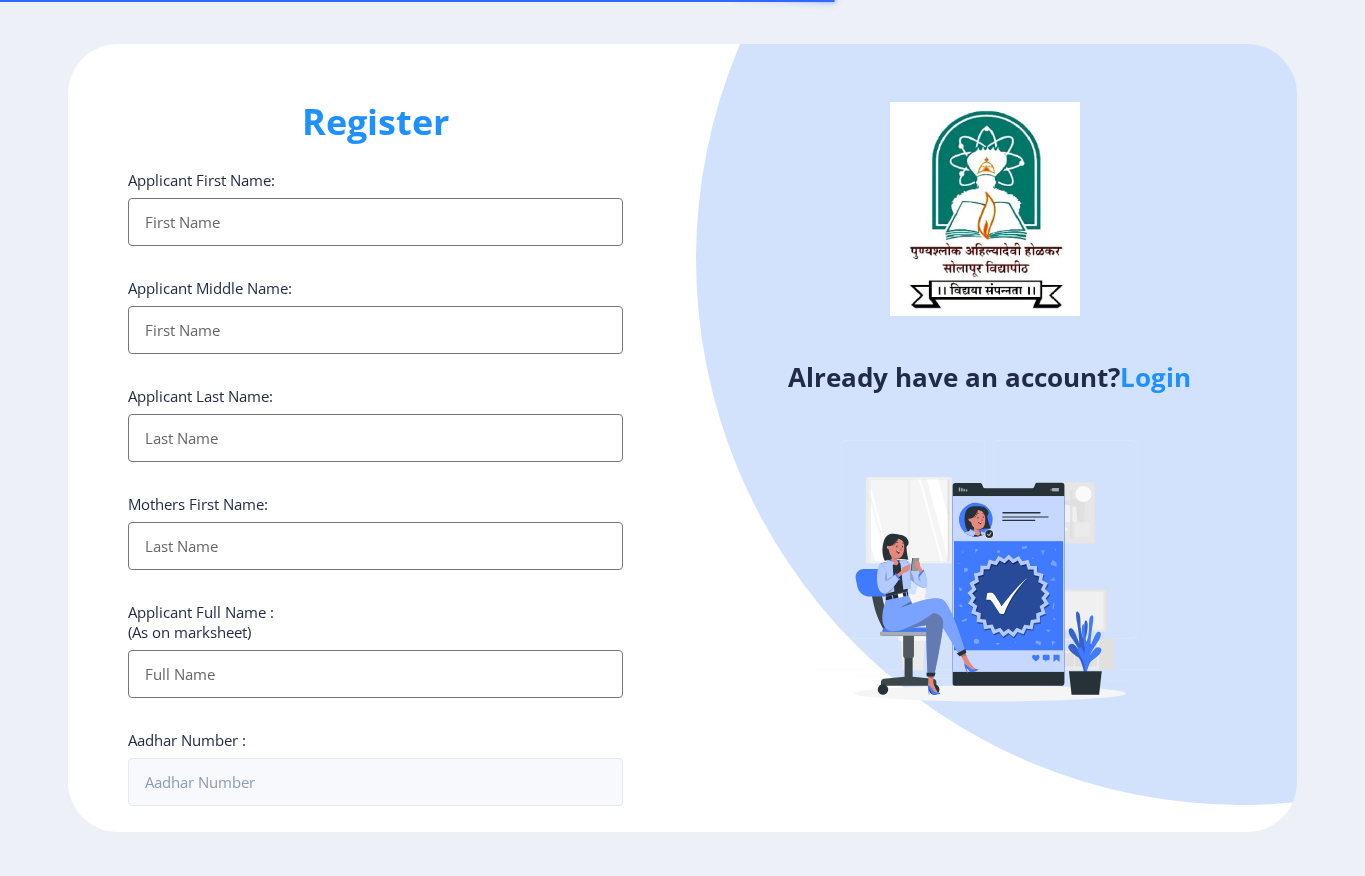 select 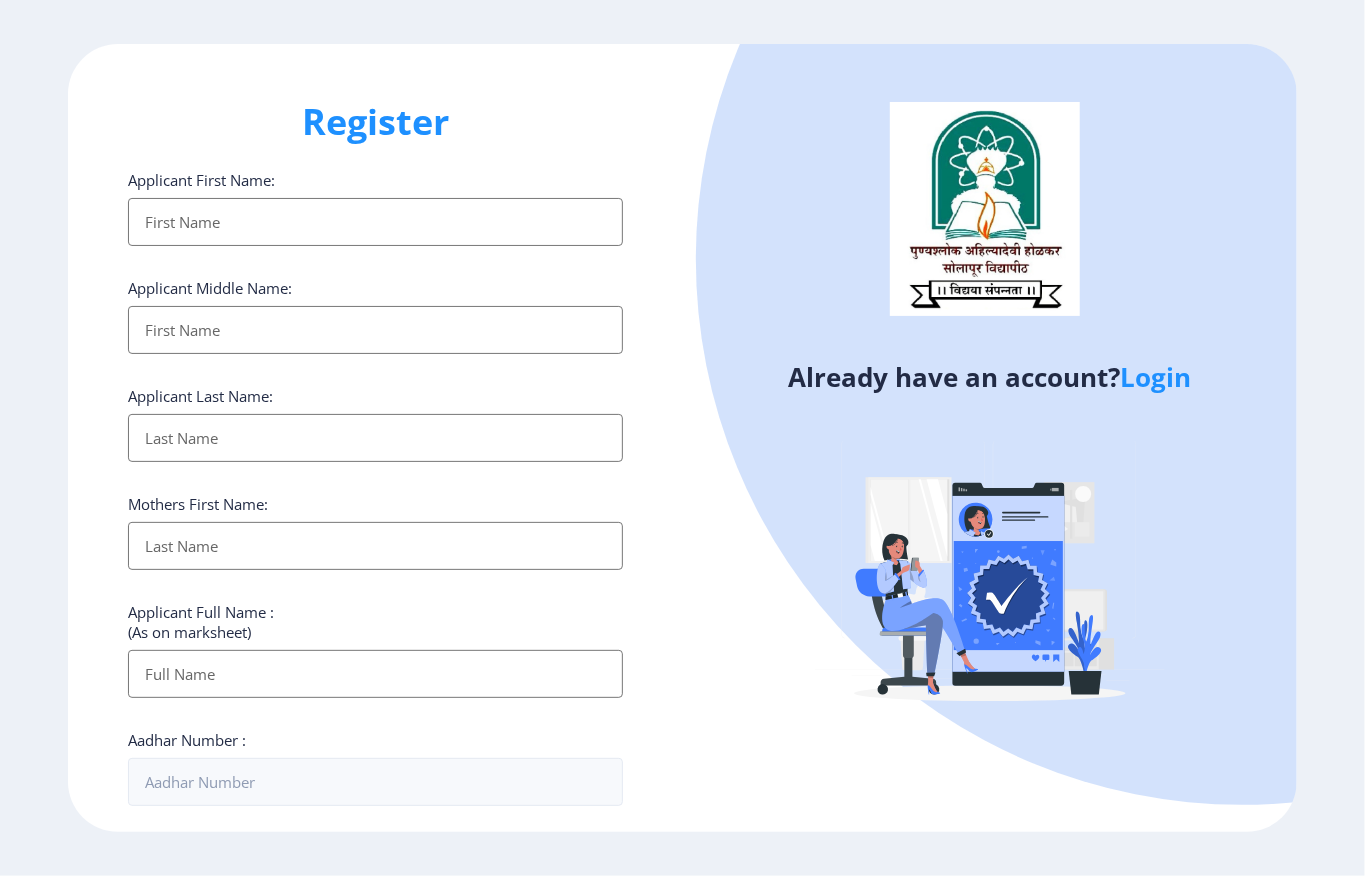 click on "Login" 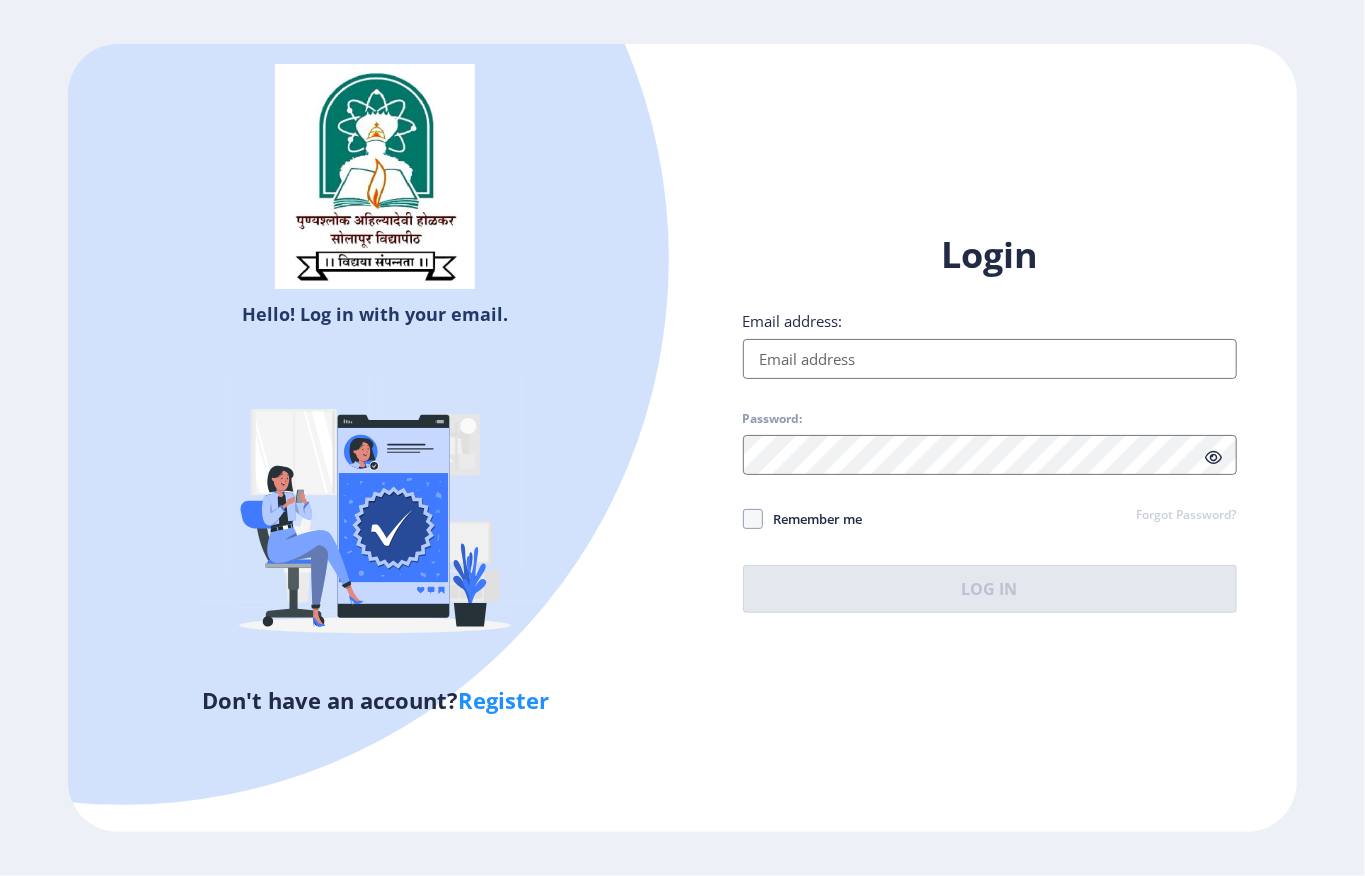 click on "Email address:" at bounding box center (990, 359) 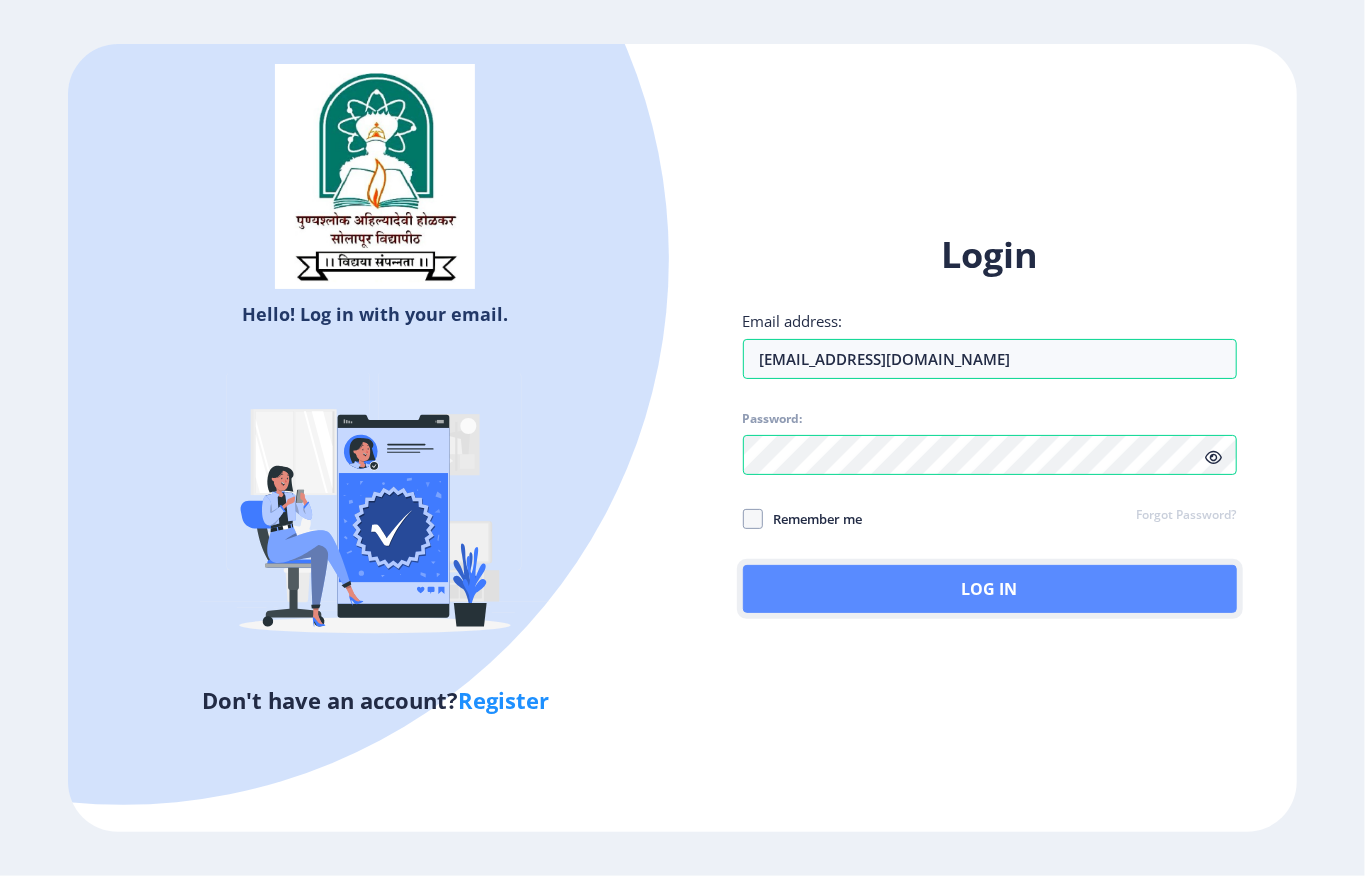 click on "Log In" 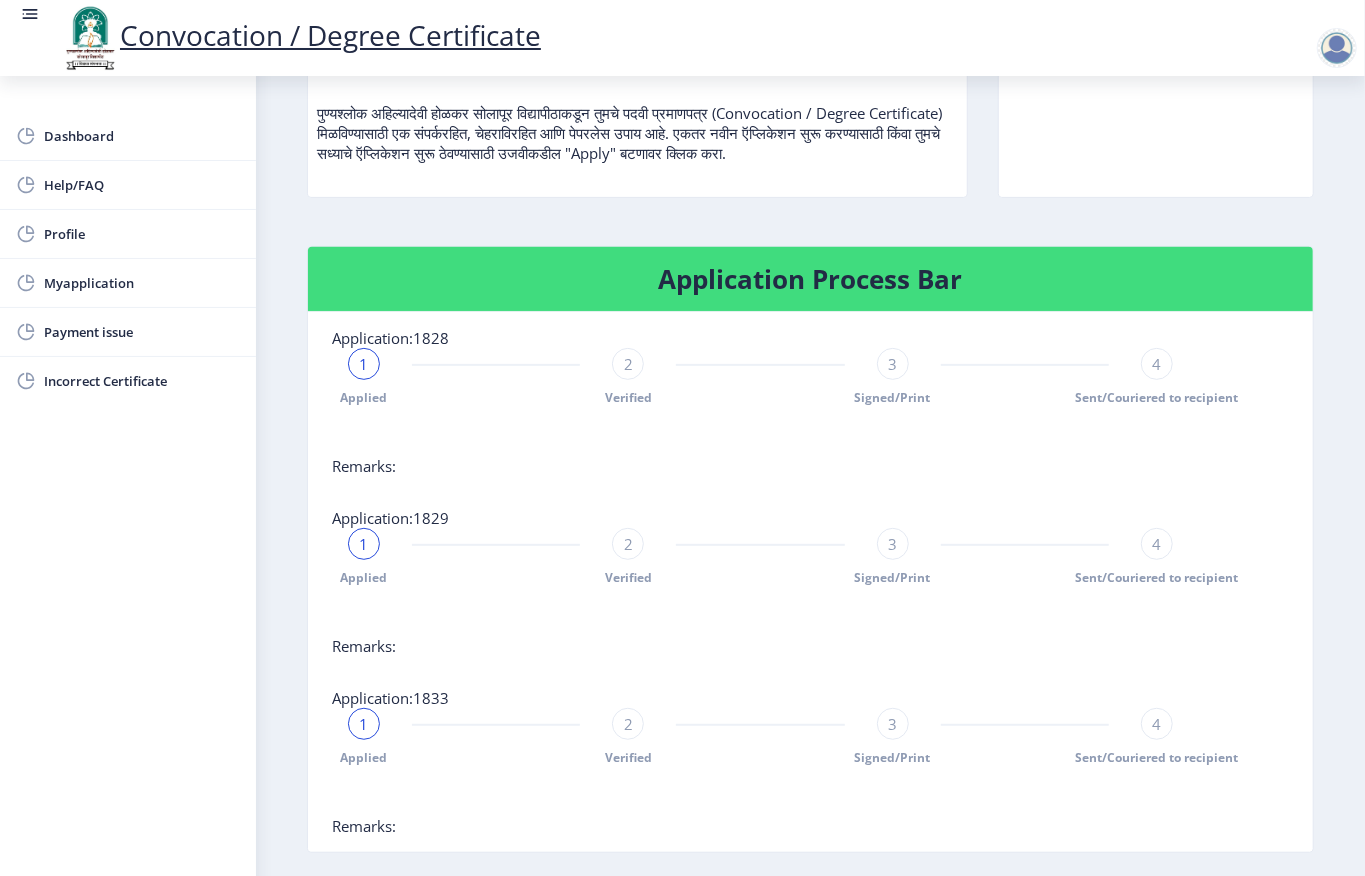 scroll, scrollTop: 400, scrollLeft: 0, axis: vertical 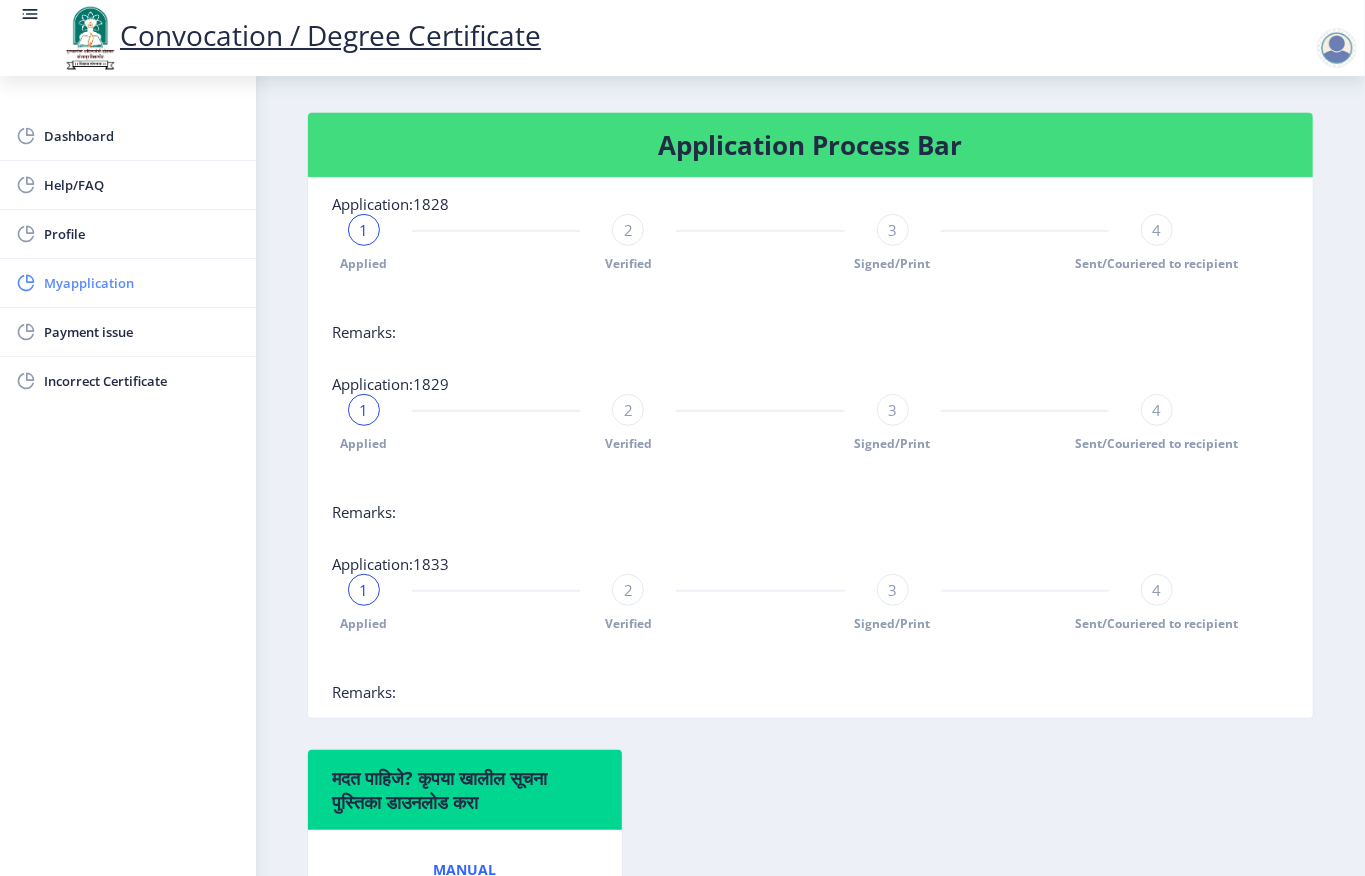 click on "Myapplication" 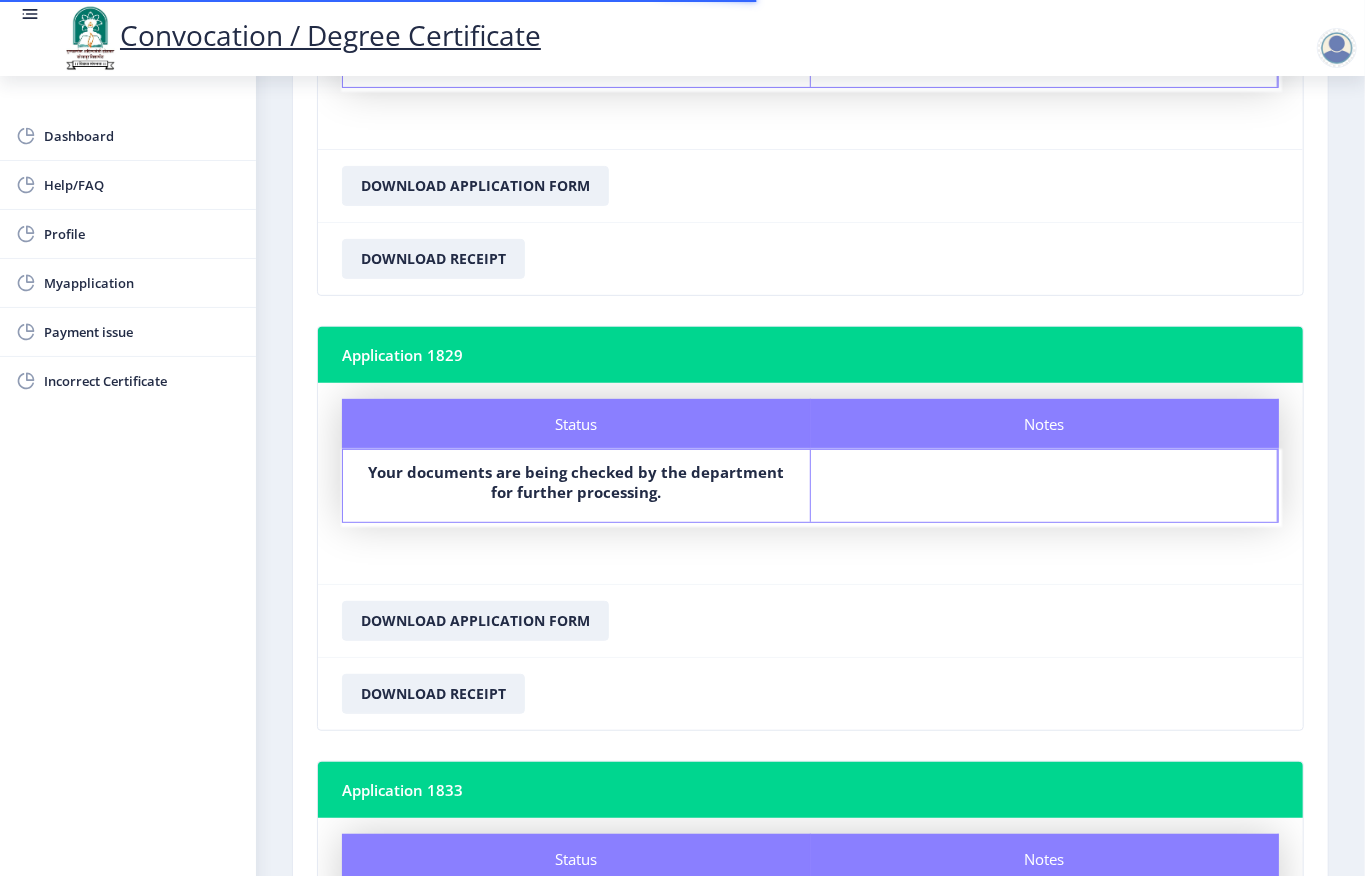 scroll, scrollTop: 761, scrollLeft: 0, axis: vertical 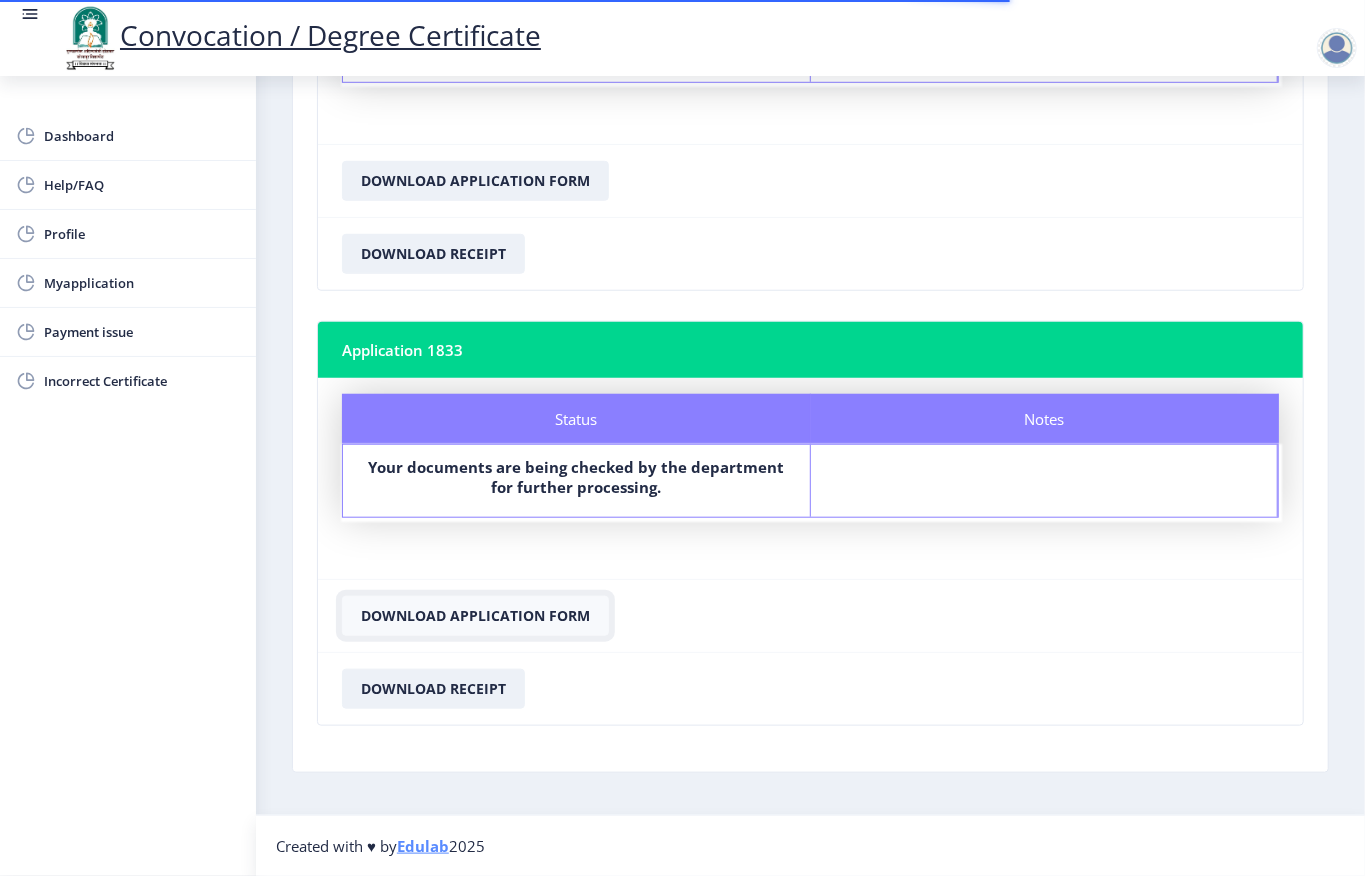click on "Download Application Form" 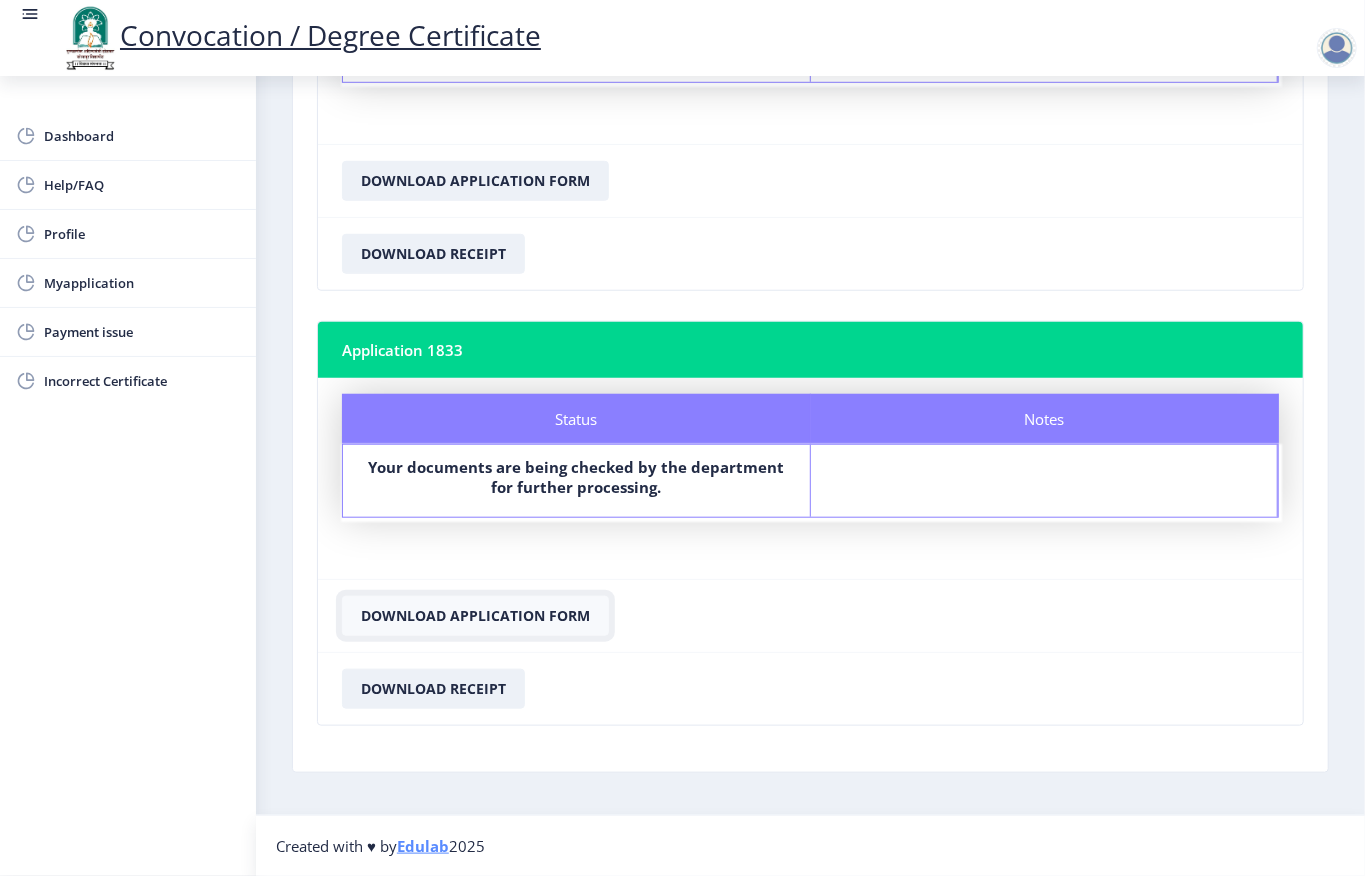 click on "Download Application Form" 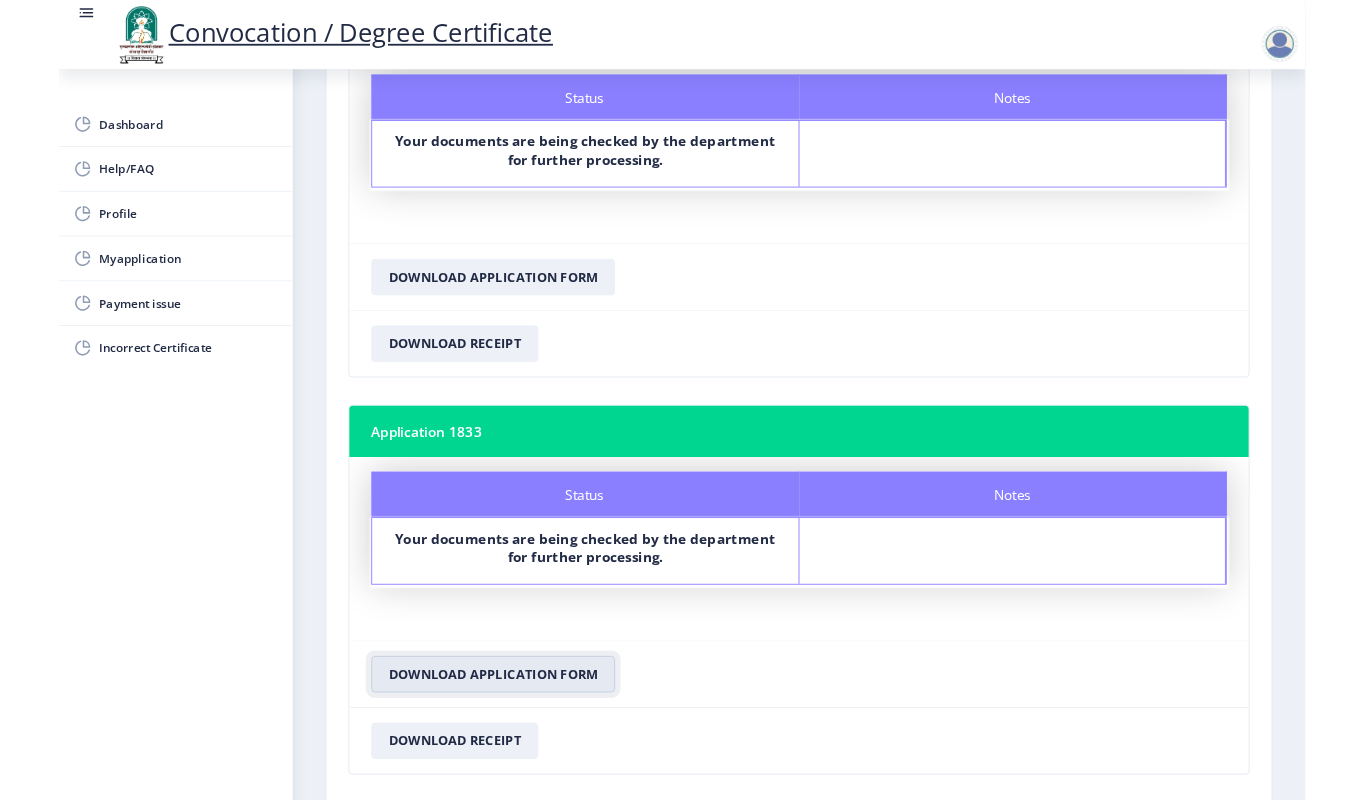 scroll, scrollTop: 494, scrollLeft: 0, axis: vertical 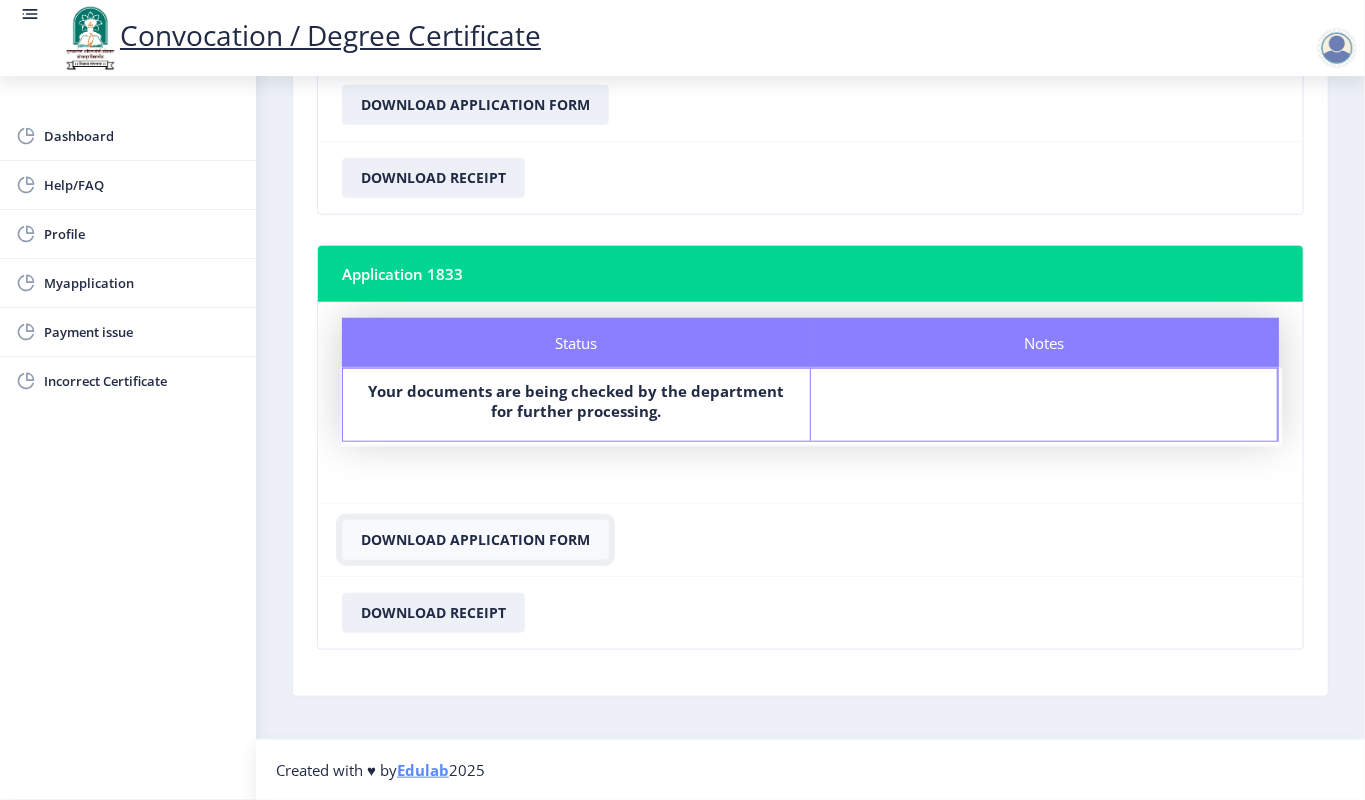 click on "Download Application Form" 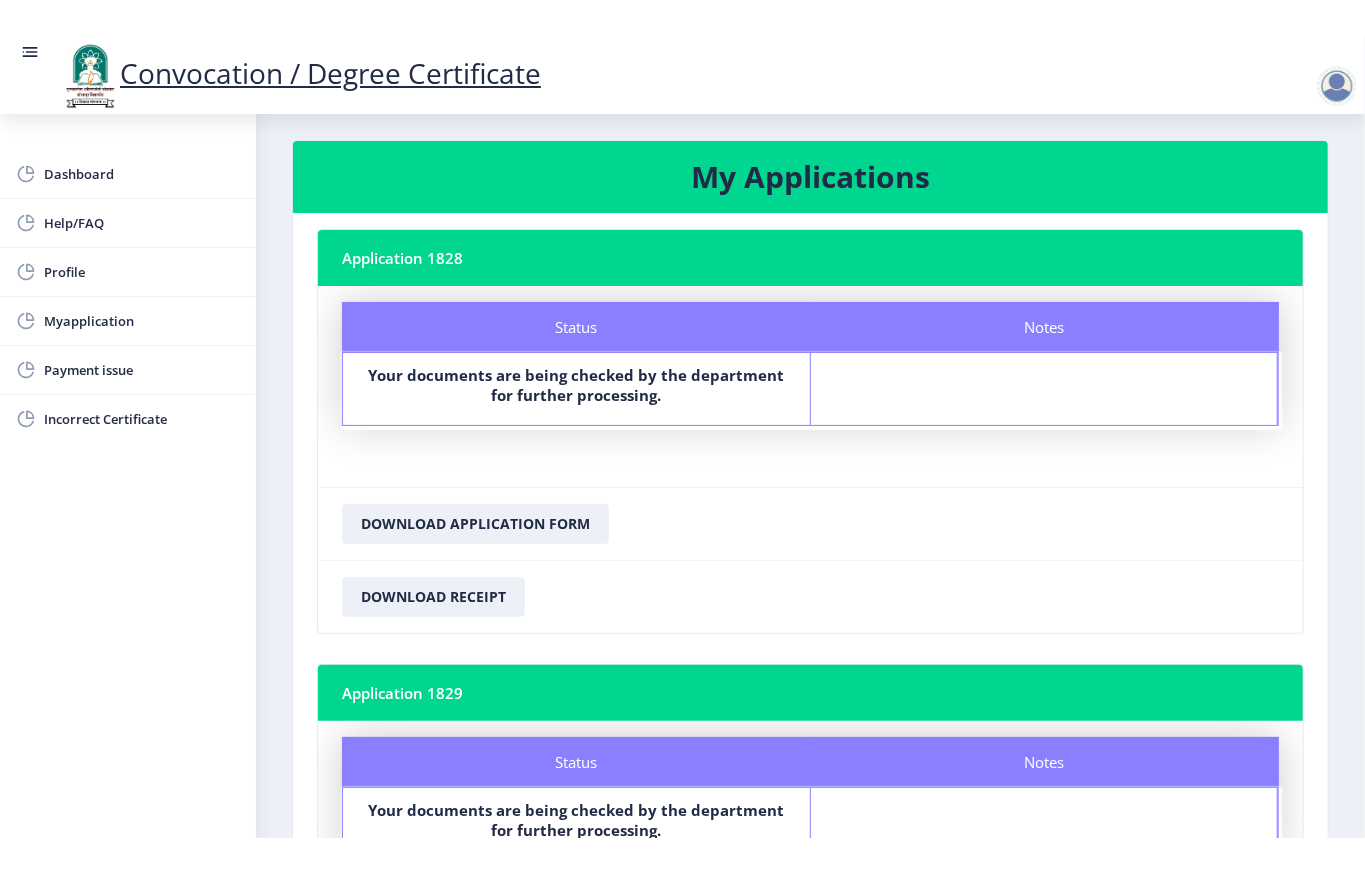 scroll, scrollTop: 0, scrollLeft: 0, axis: both 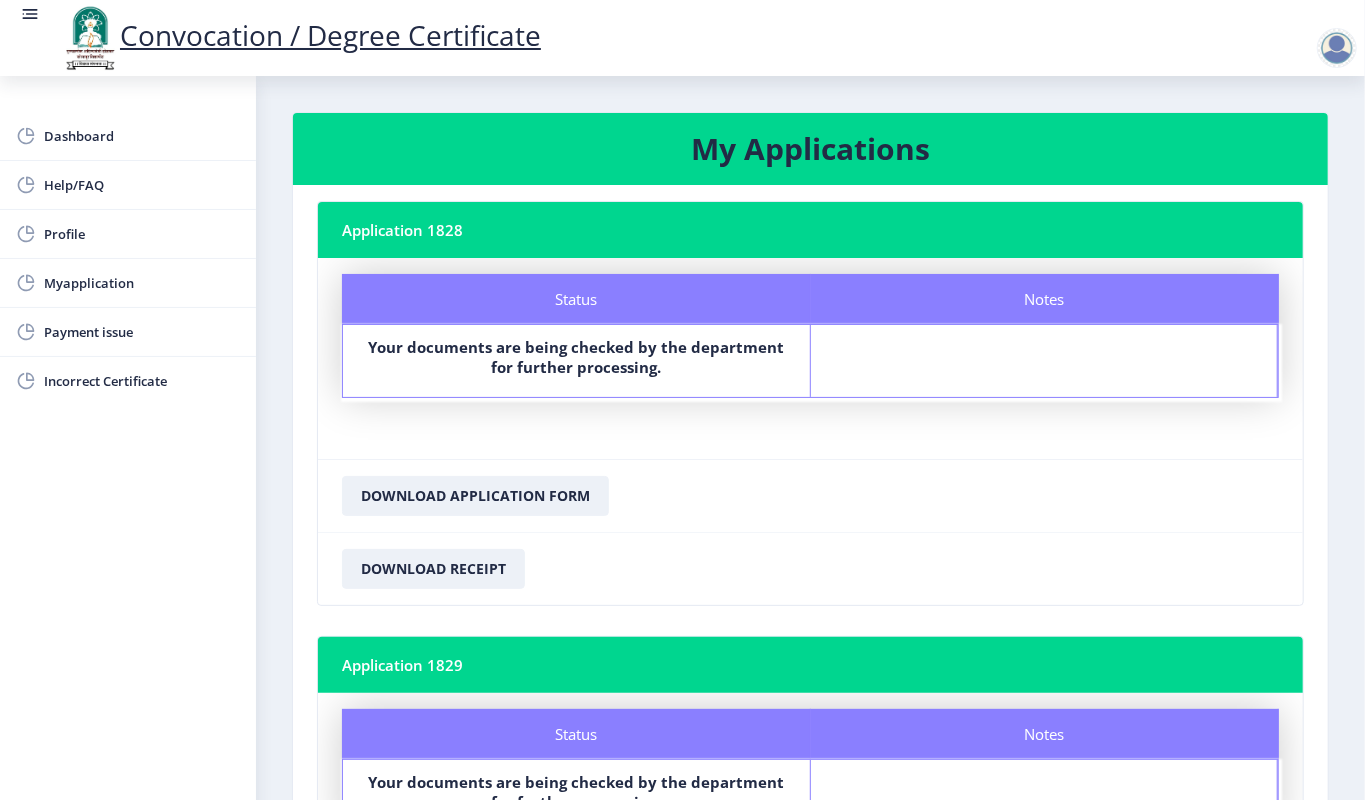 click 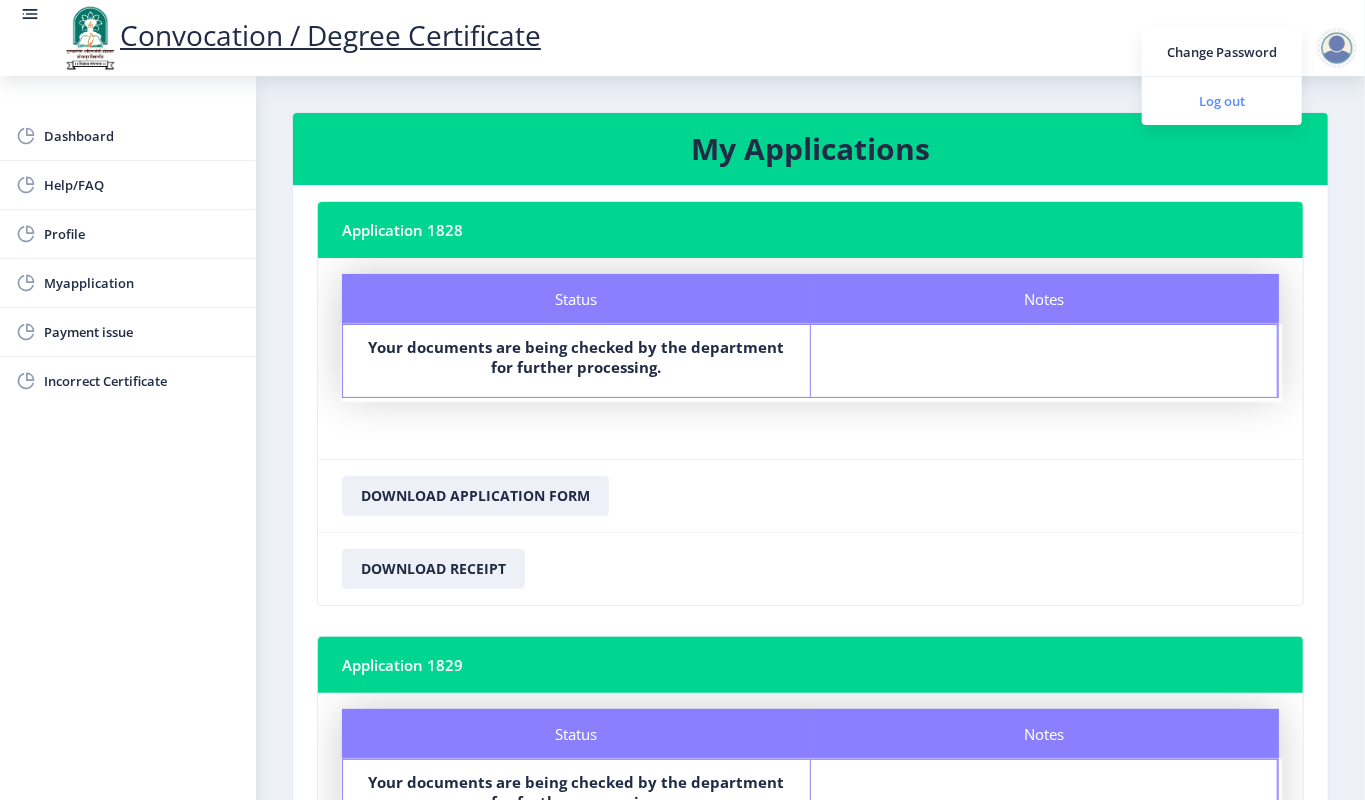 click on "Log out" at bounding box center [1222, 101] 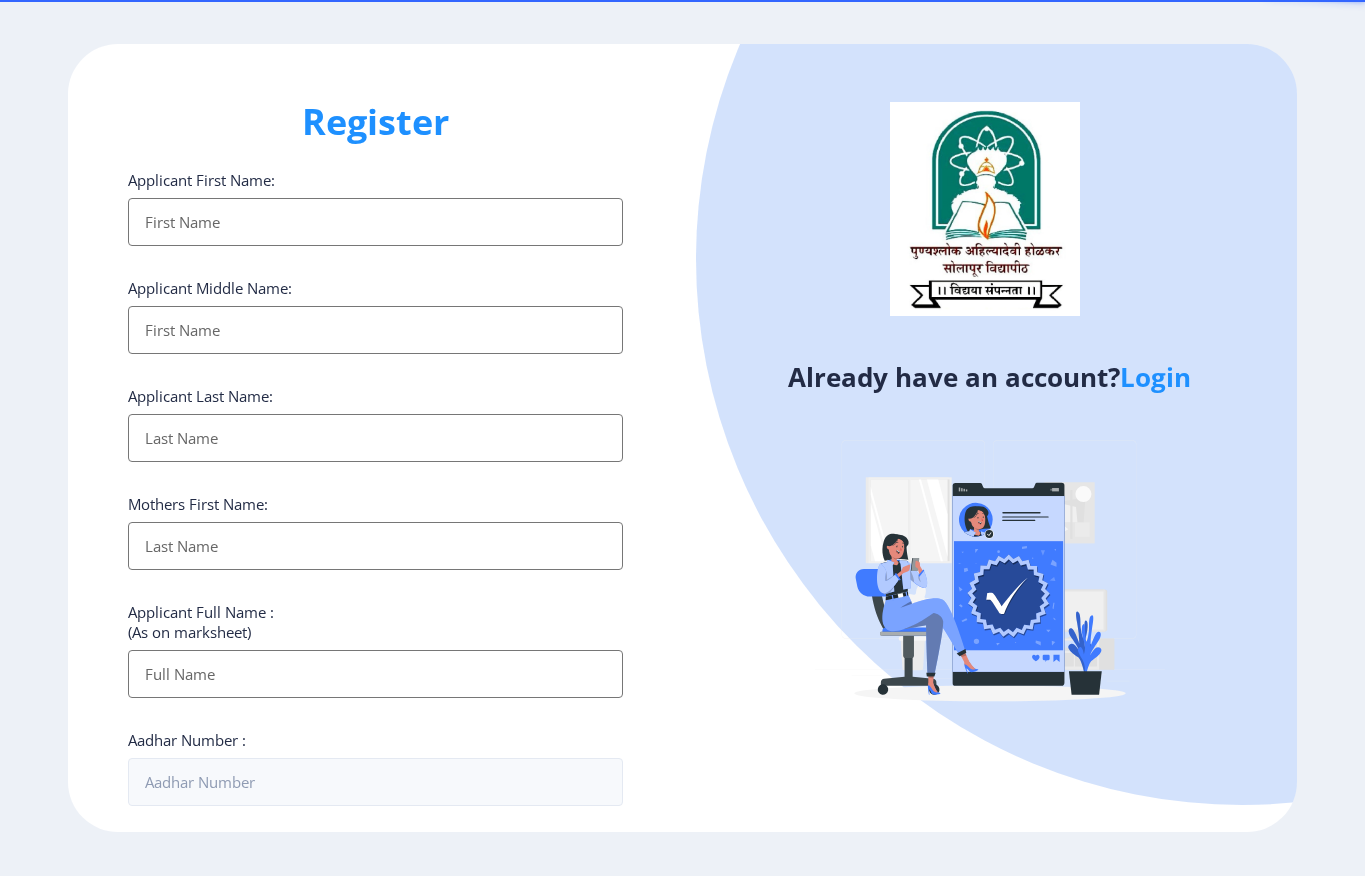 select 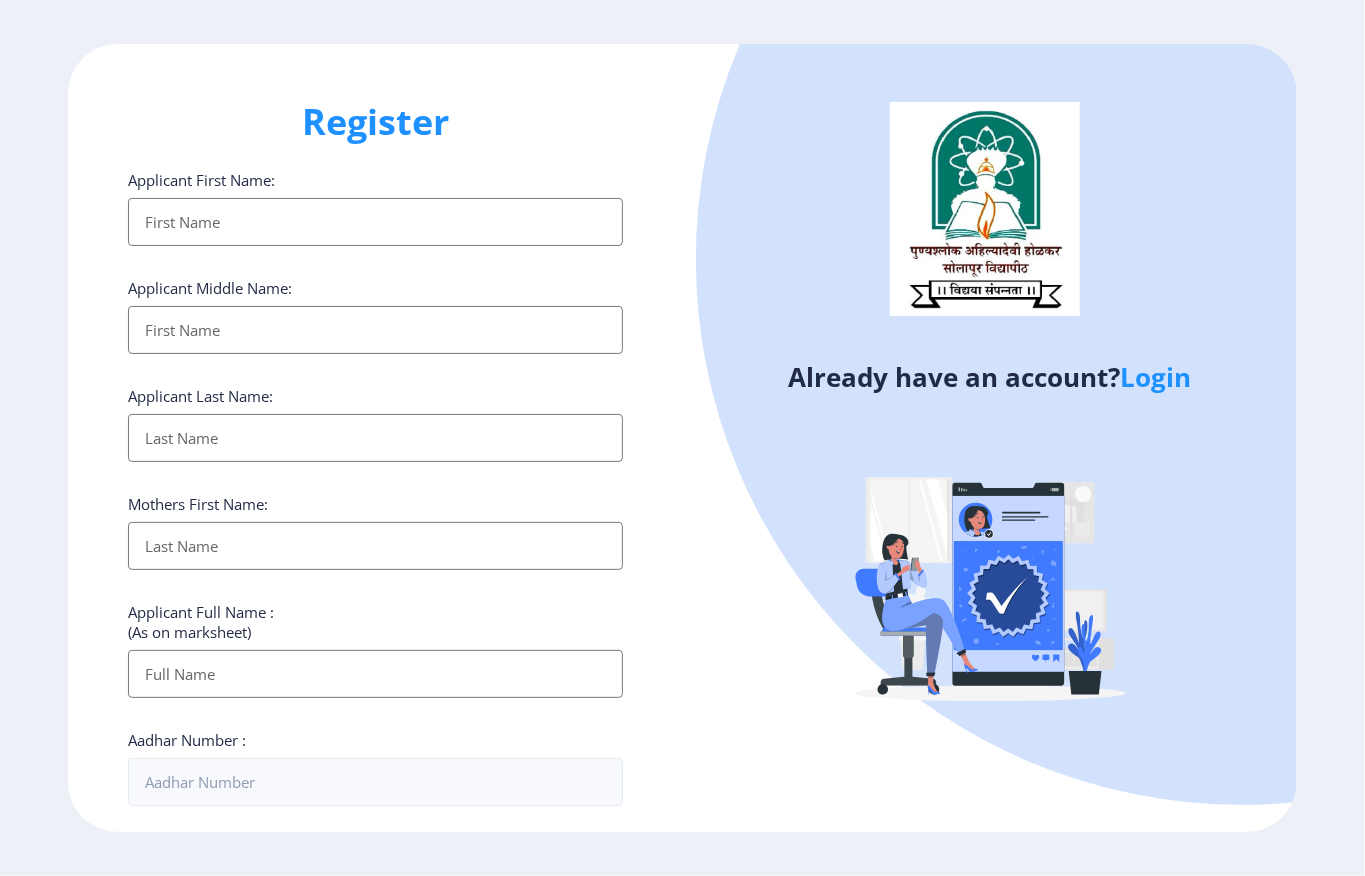 click on "Login" 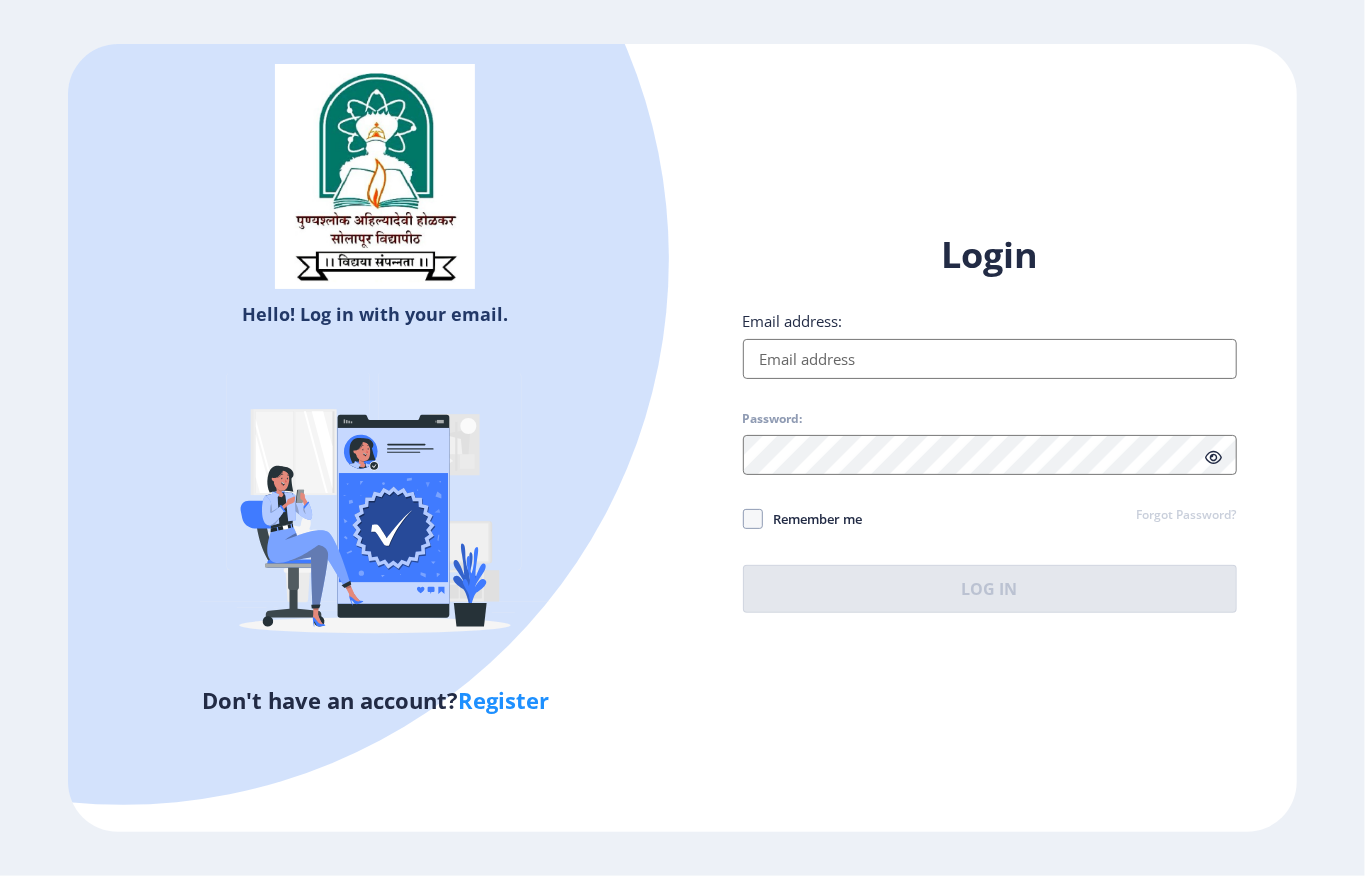 click on "Email address:" at bounding box center [990, 359] 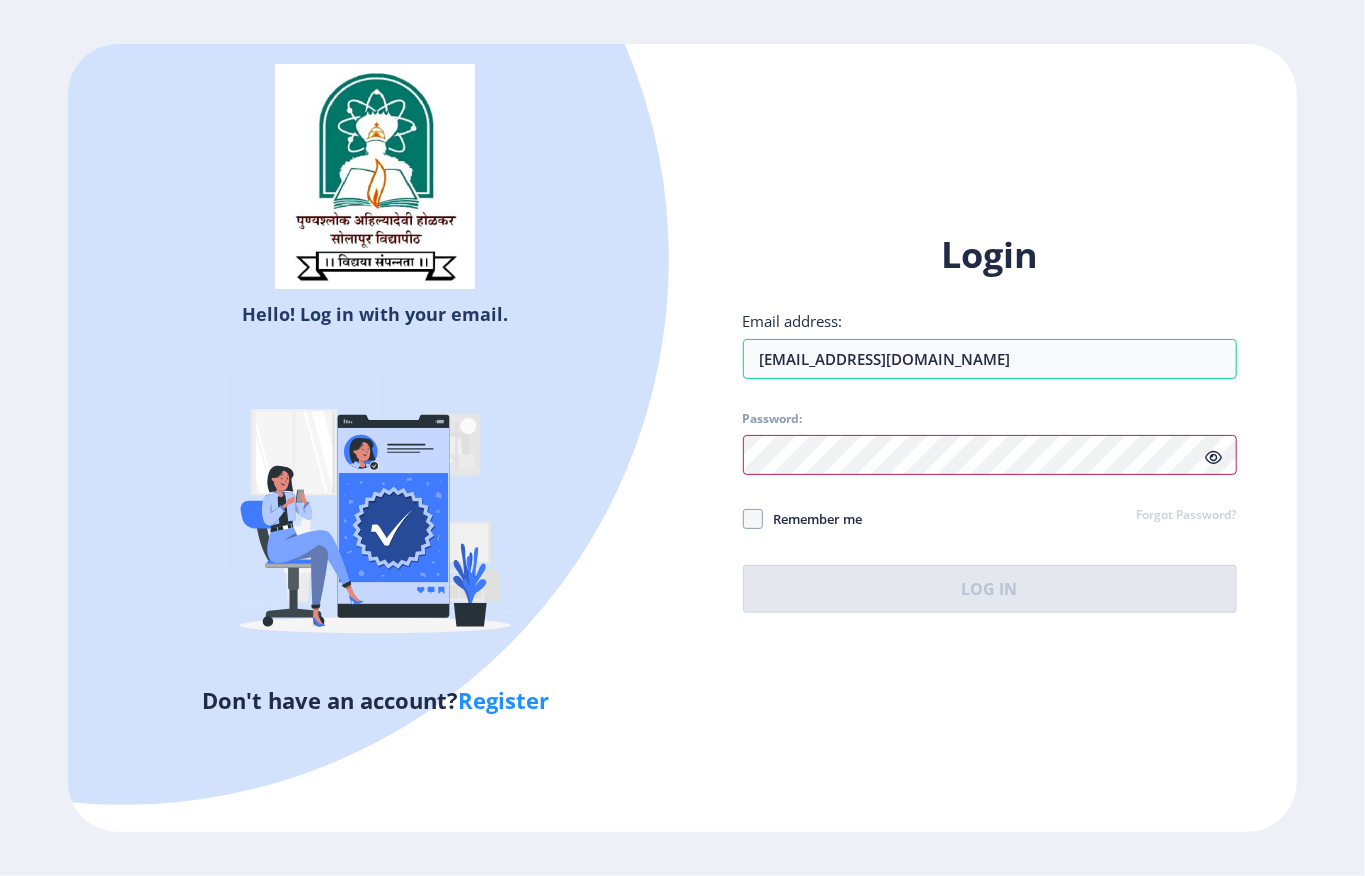 click on "Hello! Log in with your email. Don't have an account?  Register Login Email address: pravinpasale09@gmail.com Password: Remember me Forgot Password?  Log In   Don't have an account?  Register" 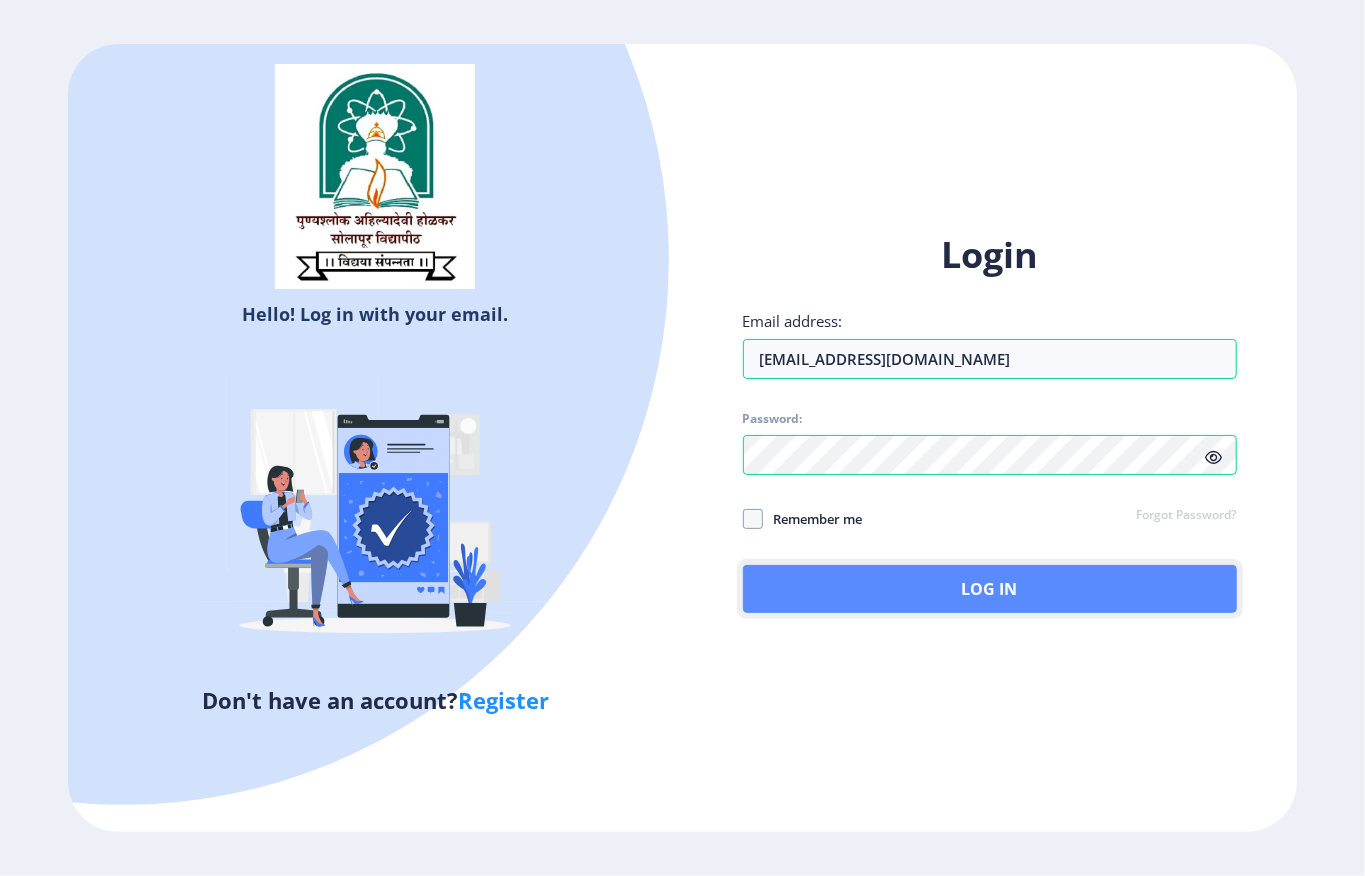 click on "Log In" 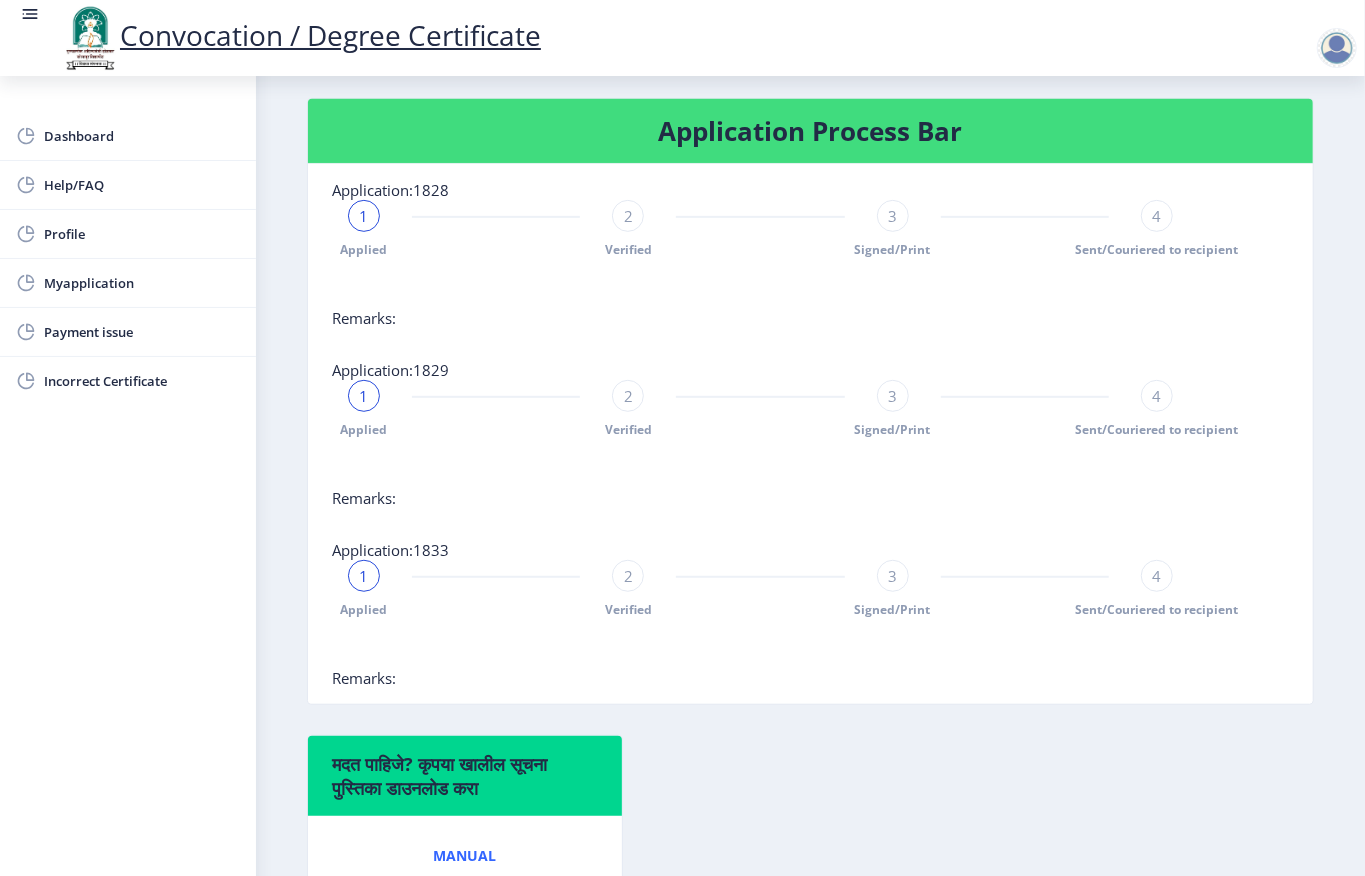 scroll, scrollTop: 333, scrollLeft: 0, axis: vertical 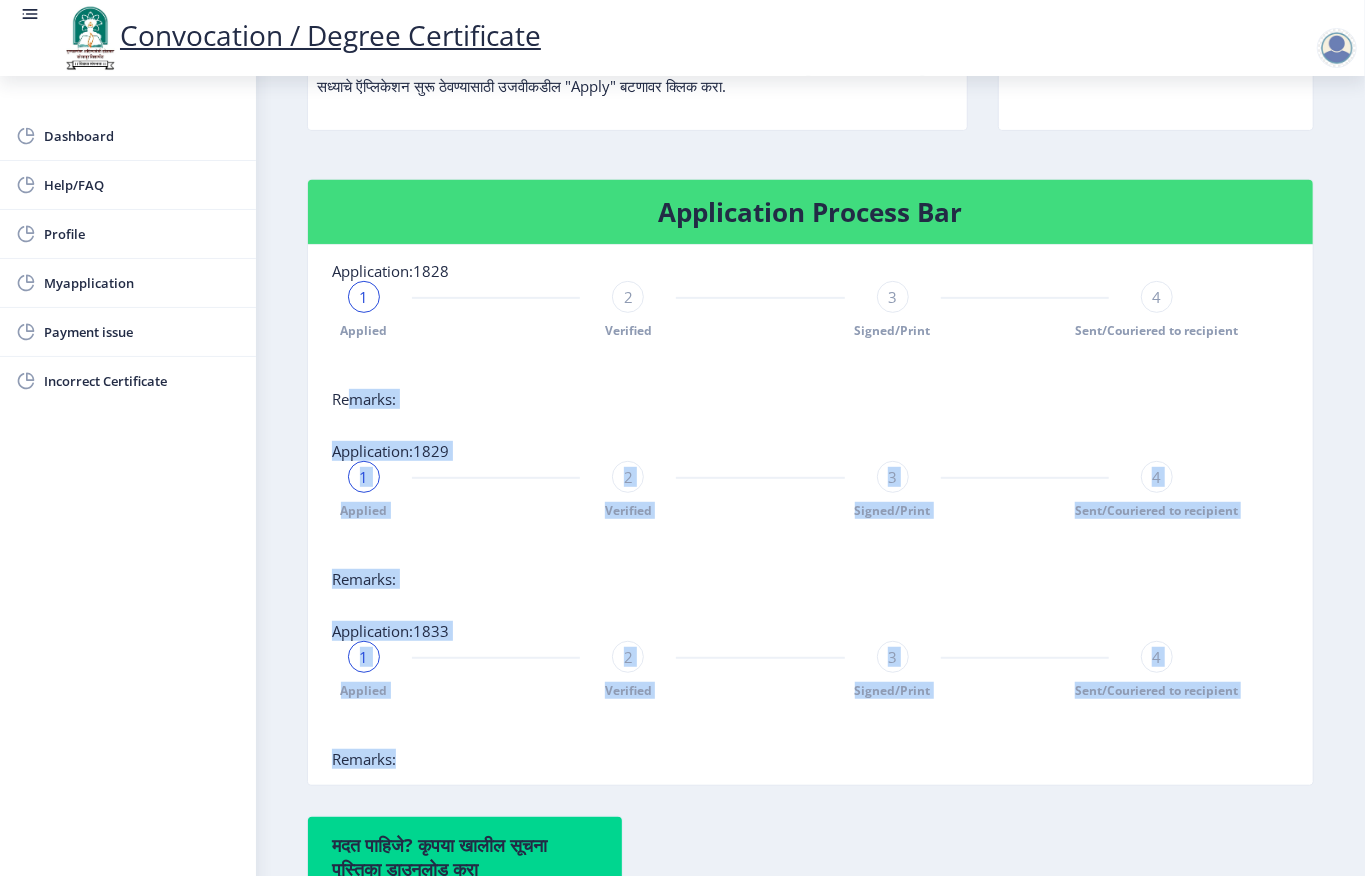 drag, startPoint x: 457, startPoint y: 634, endPoint x: 356, endPoint y: 394, distance: 260.38626 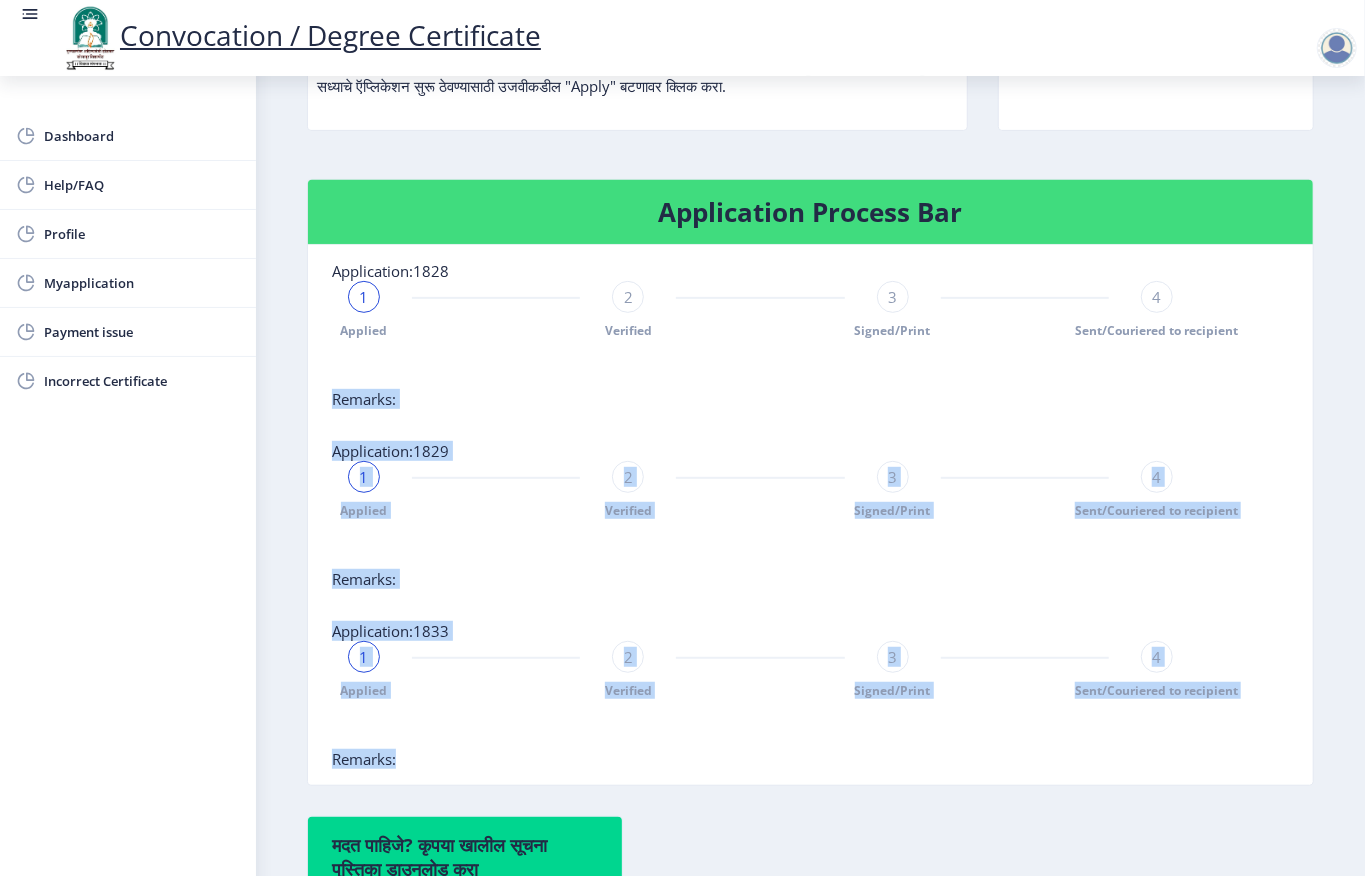 click on "Application:1829 1 Applied 2 Verified 3 Signed/Print 4 Sent/Couriered to recipient Remarks:" 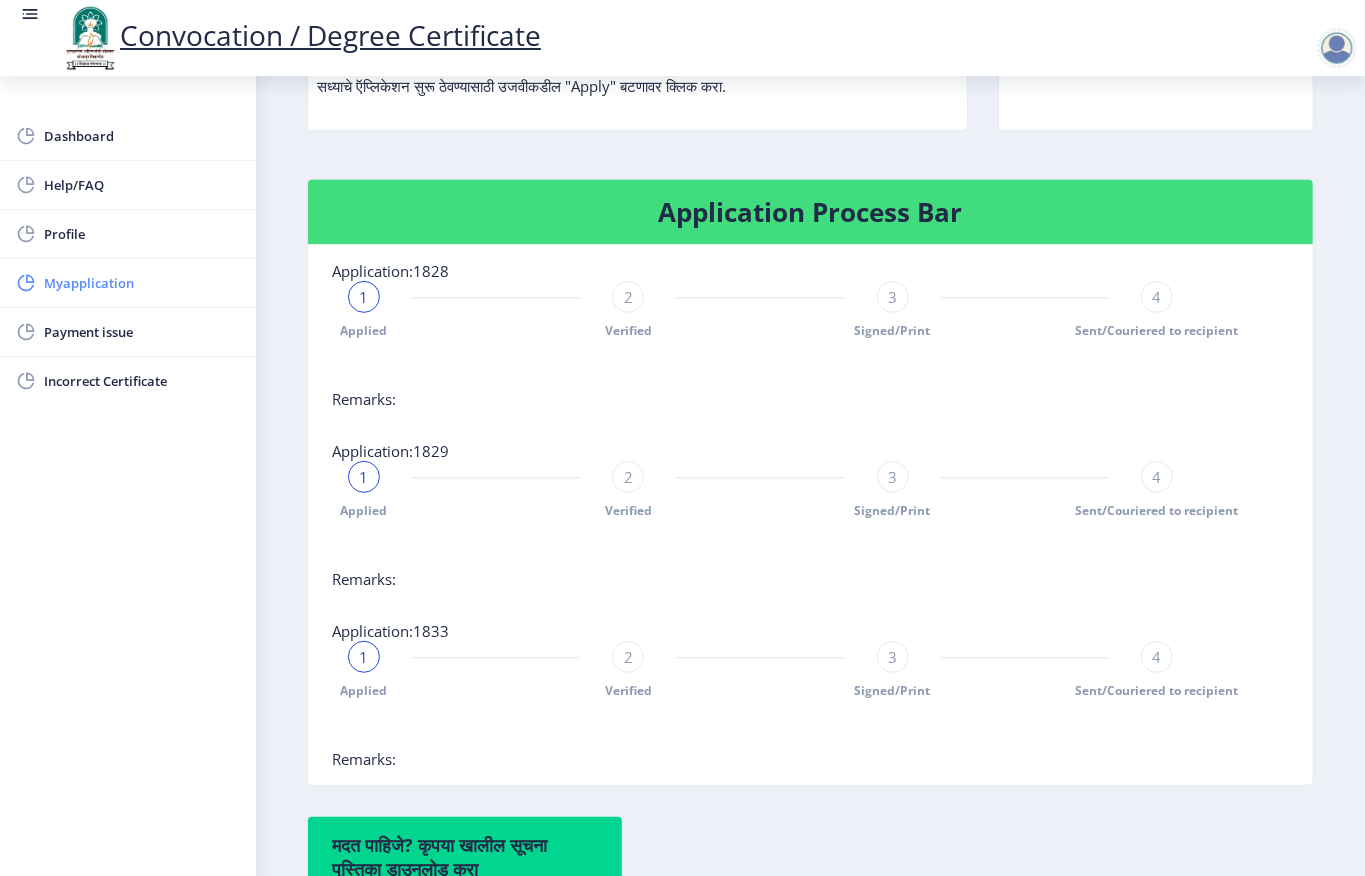 click on "Myapplication" 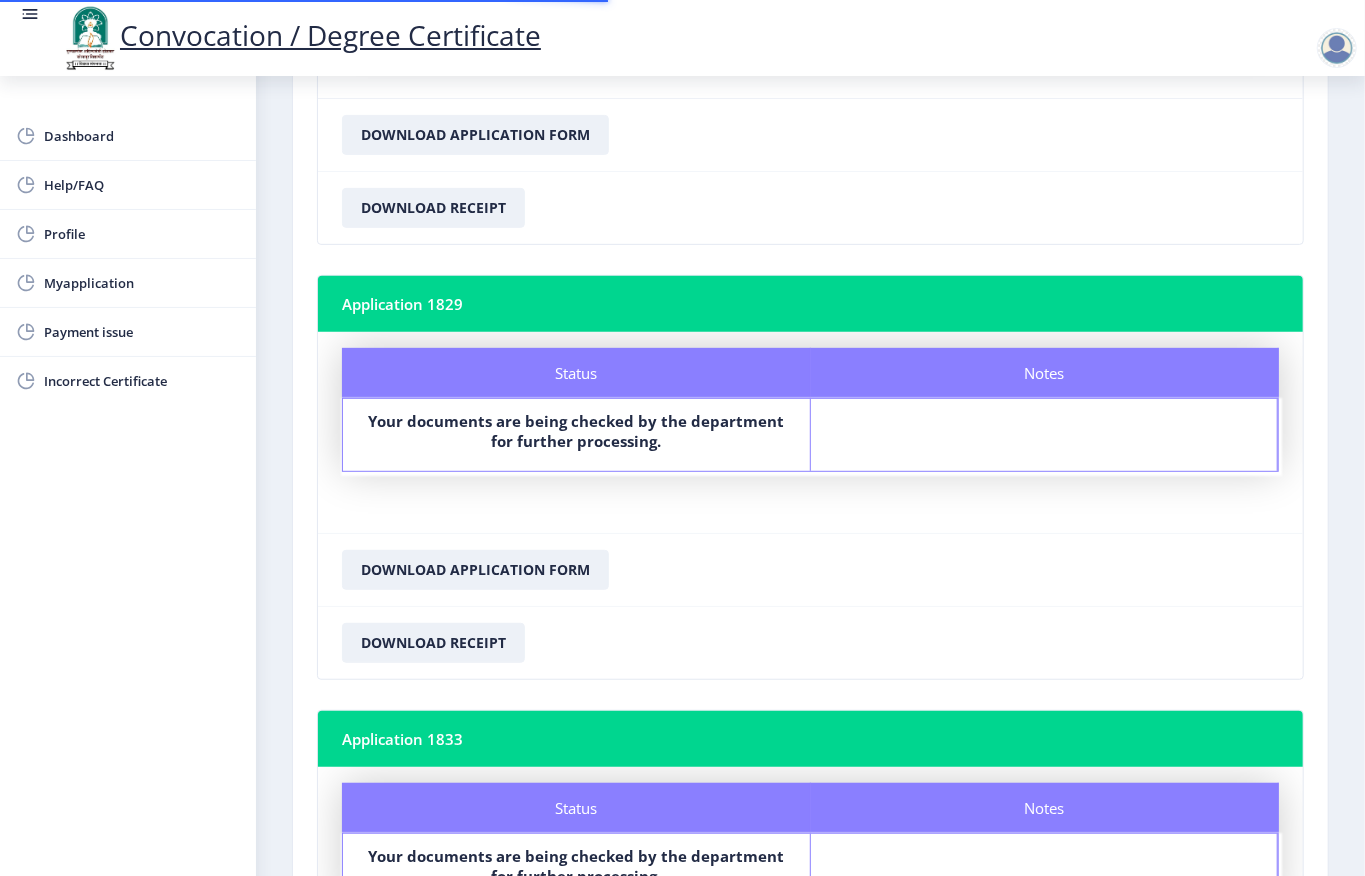 scroll, scrollTop: 761, scrollLeft: 0, axis: vertical 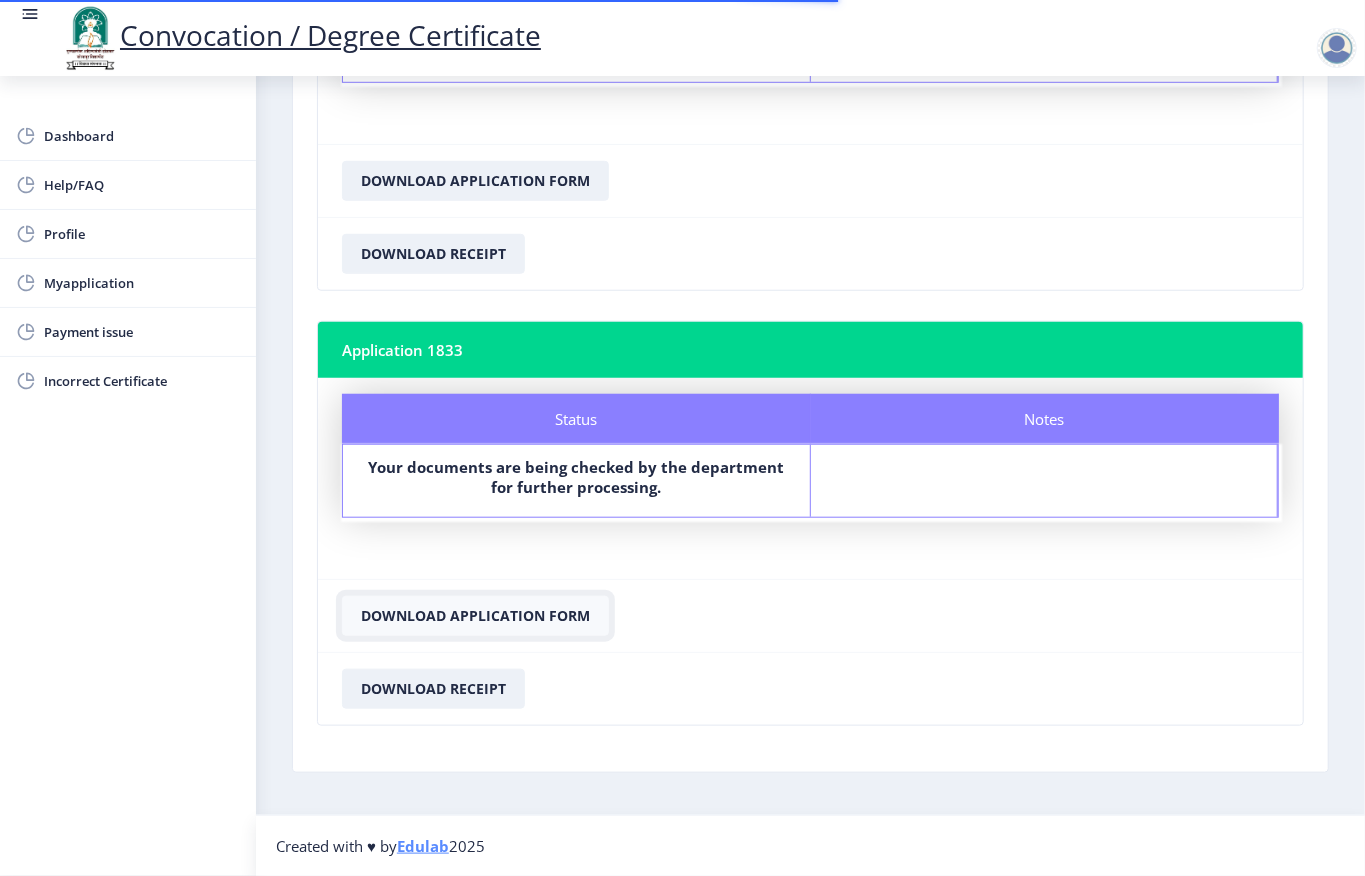 click on "Download Application Form" 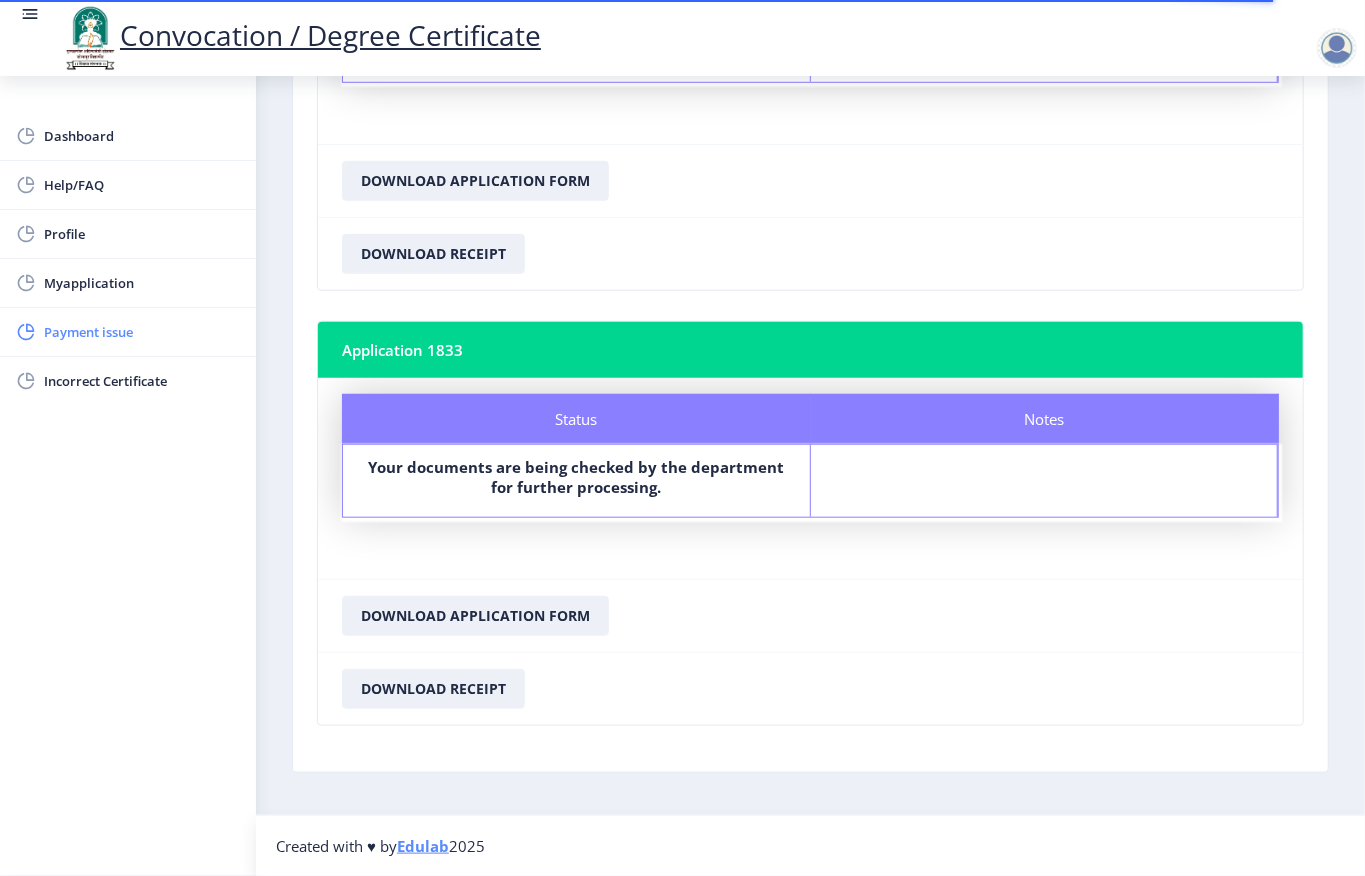 click on "Payment issue" 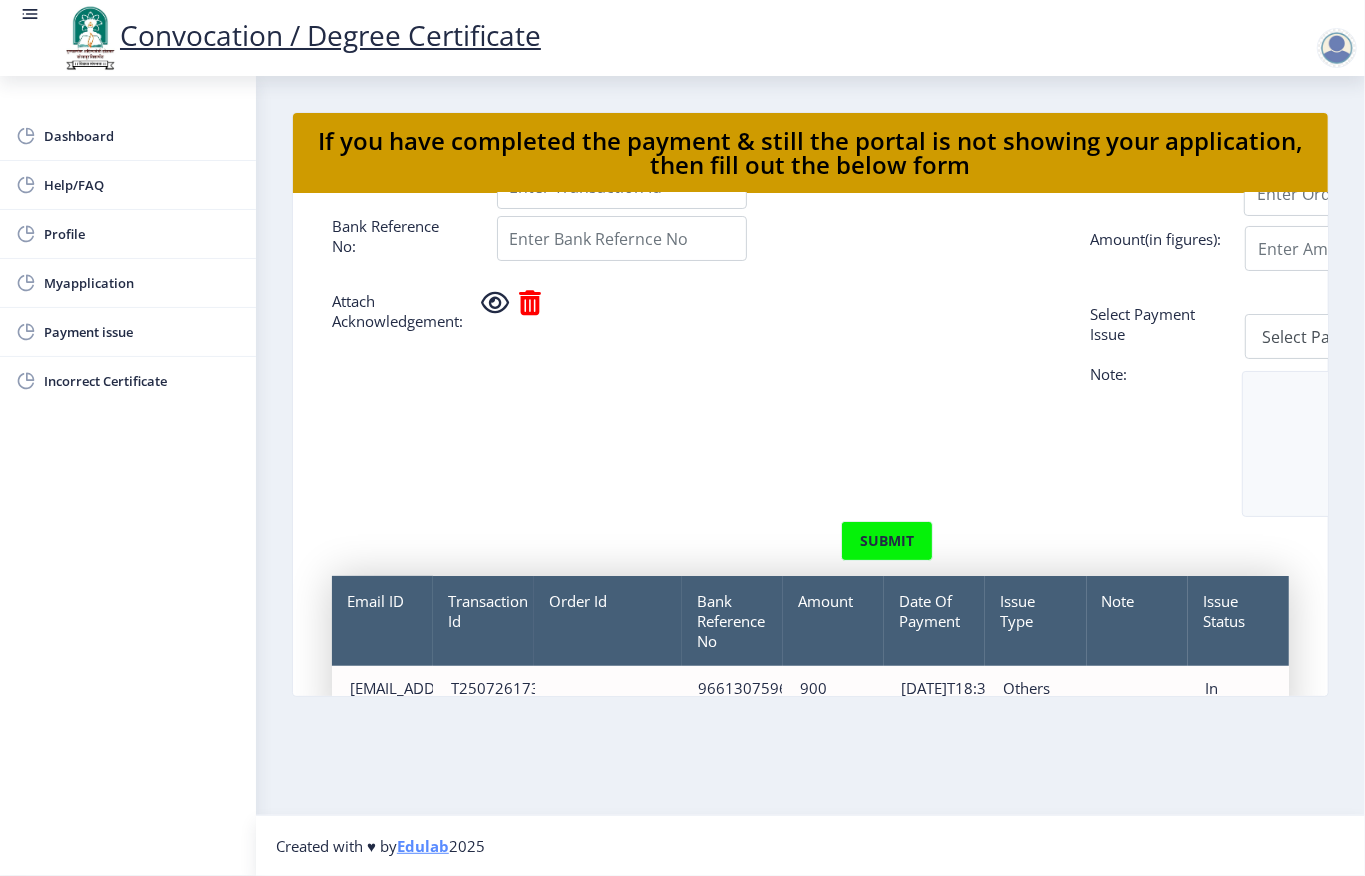 scroll, scrollTop: 226, scrollLeft: 0, axis: vertical 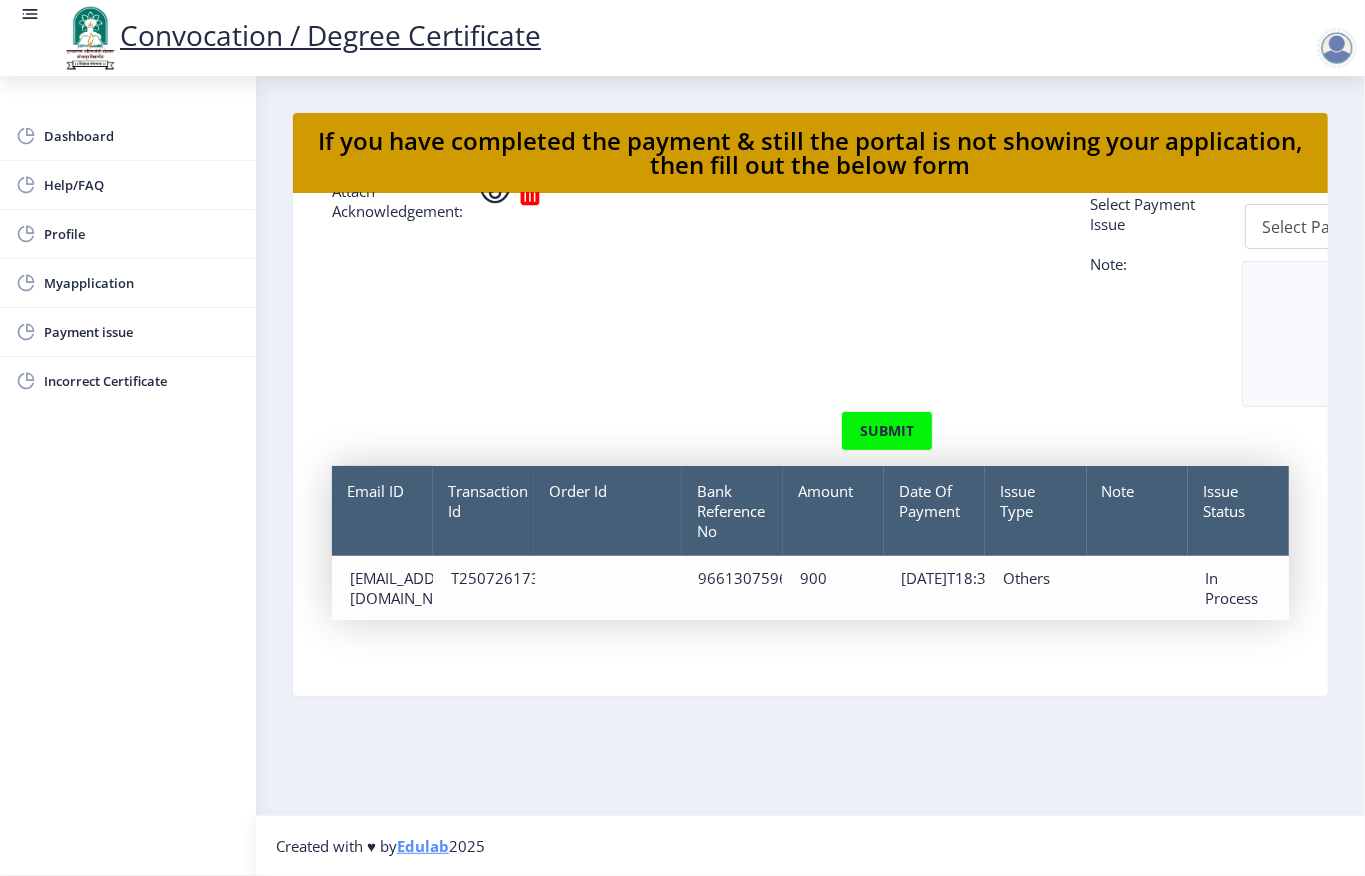 click on "Bank Reference No 966130759605" 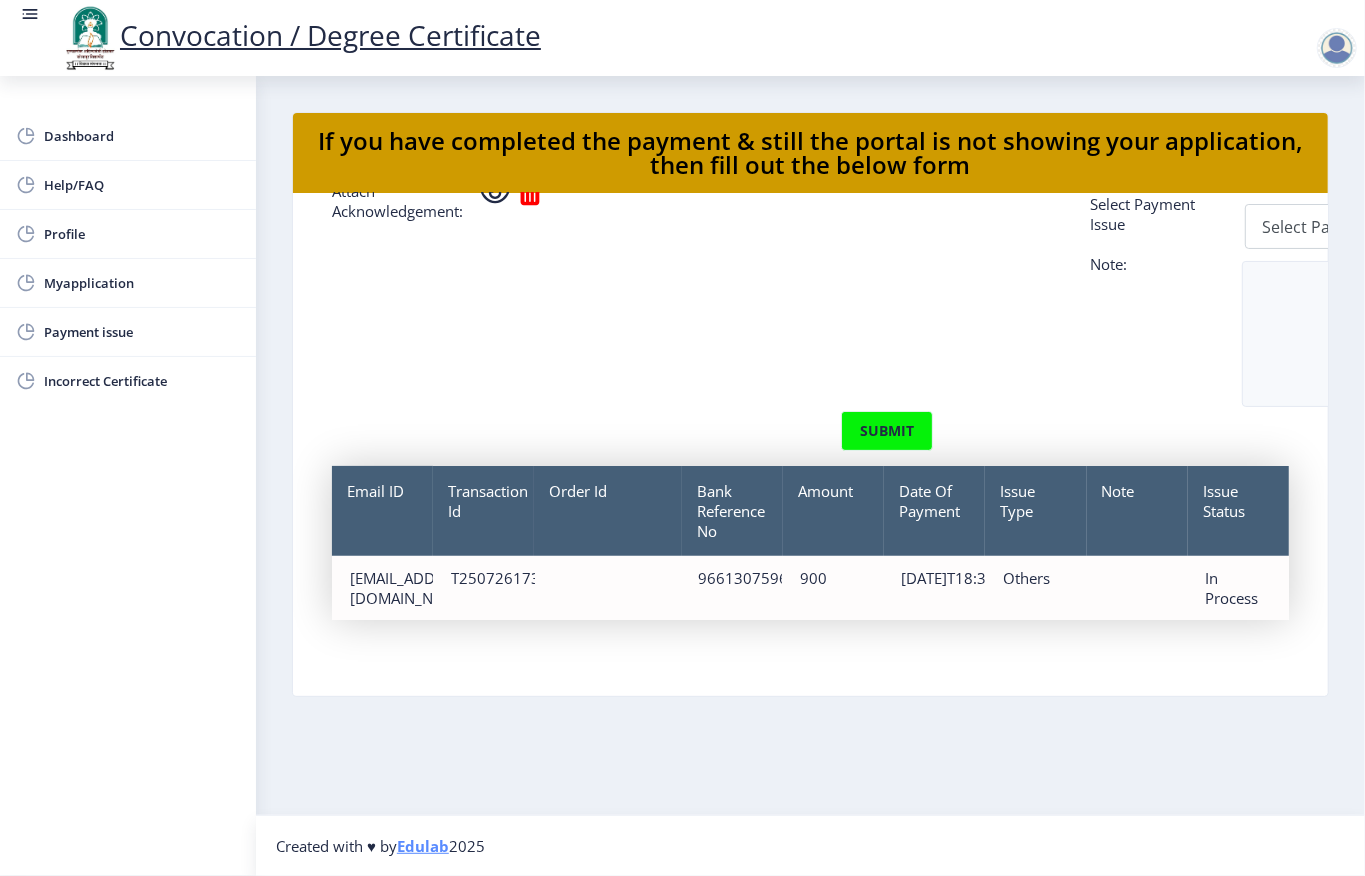 click on "In Process" 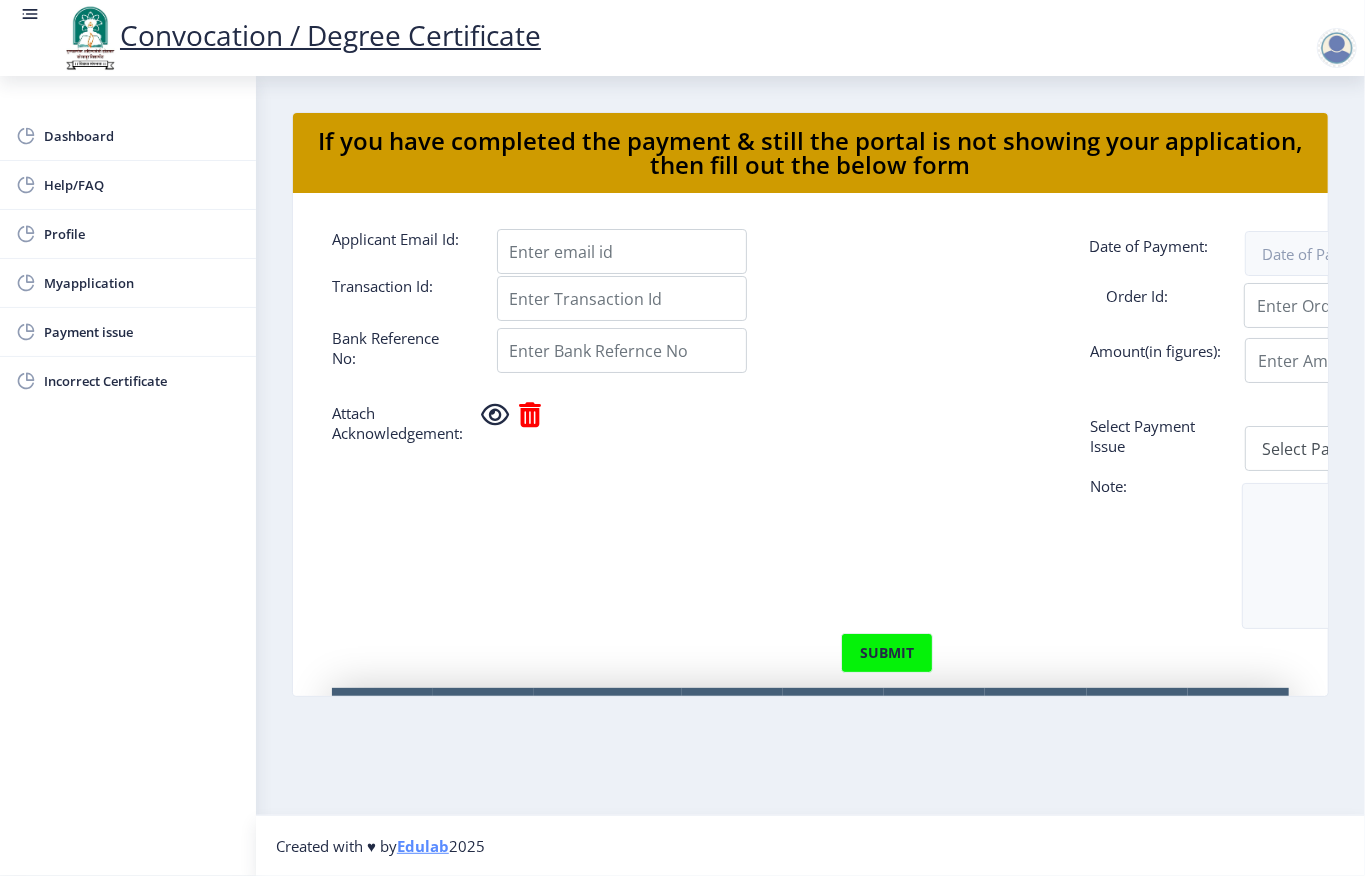 click on "Profile" 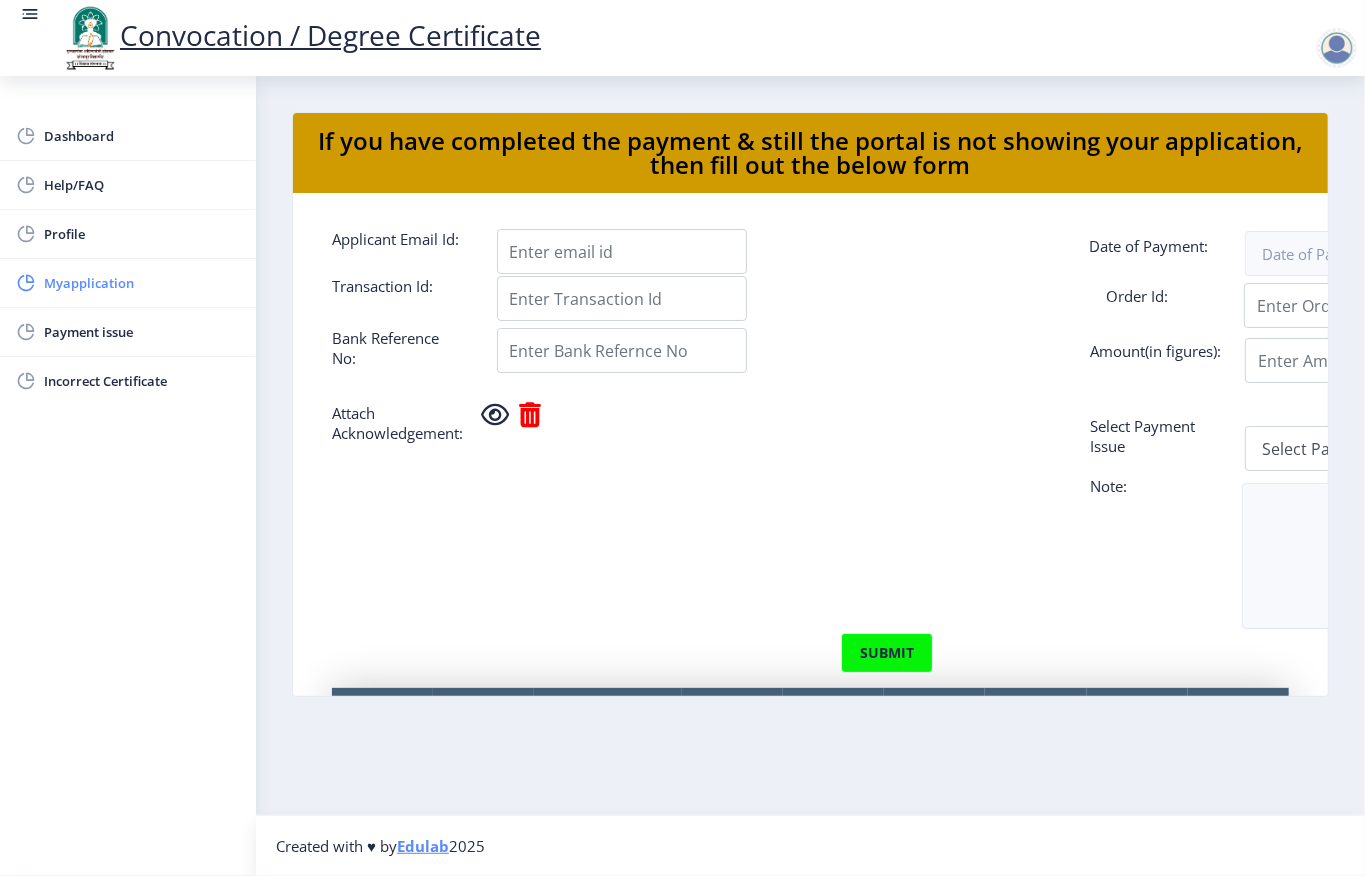 click on "Myapplication" 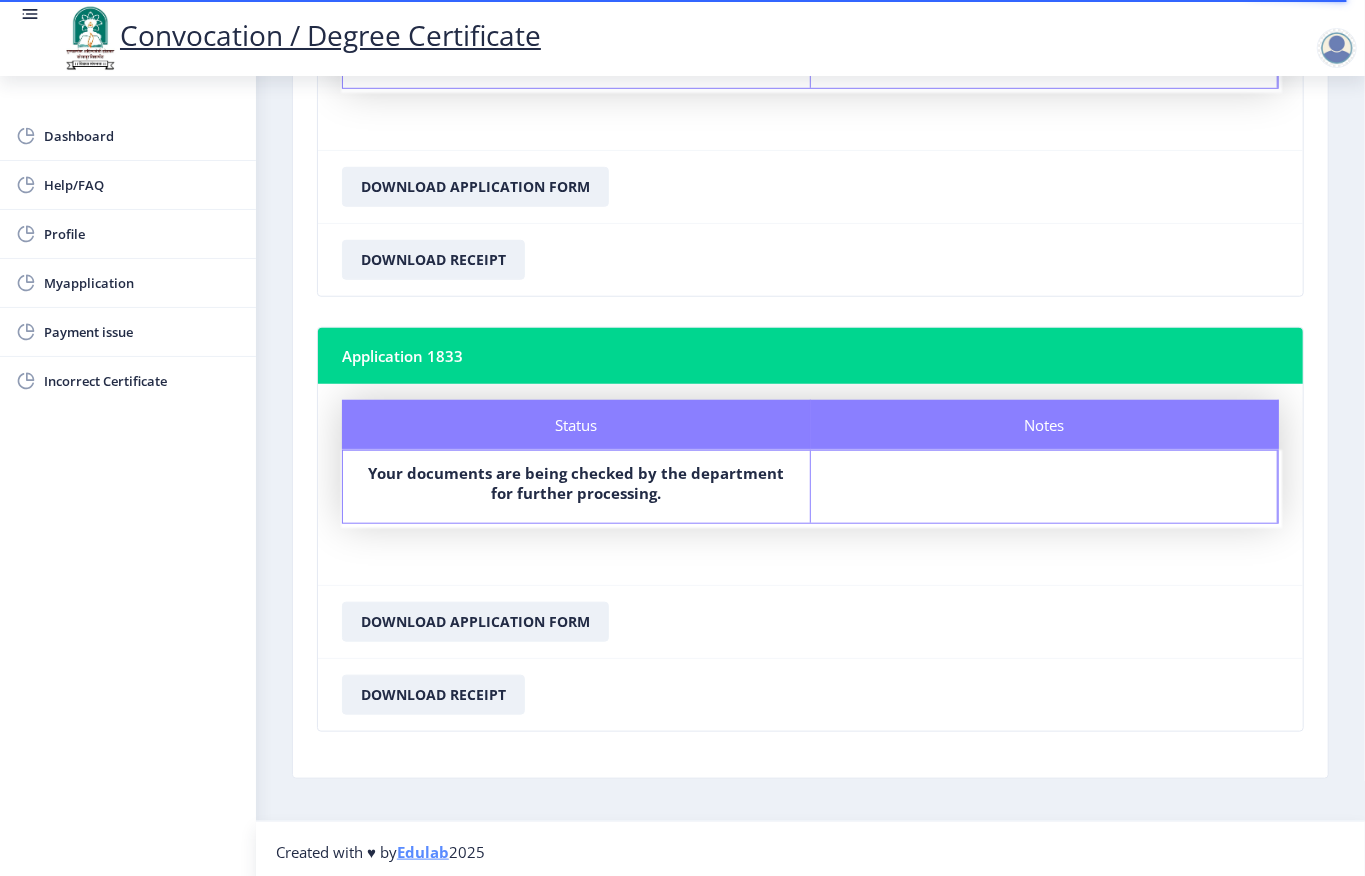 scroll, scrollTop: 761, scrollLeft: 0, axis: vertical 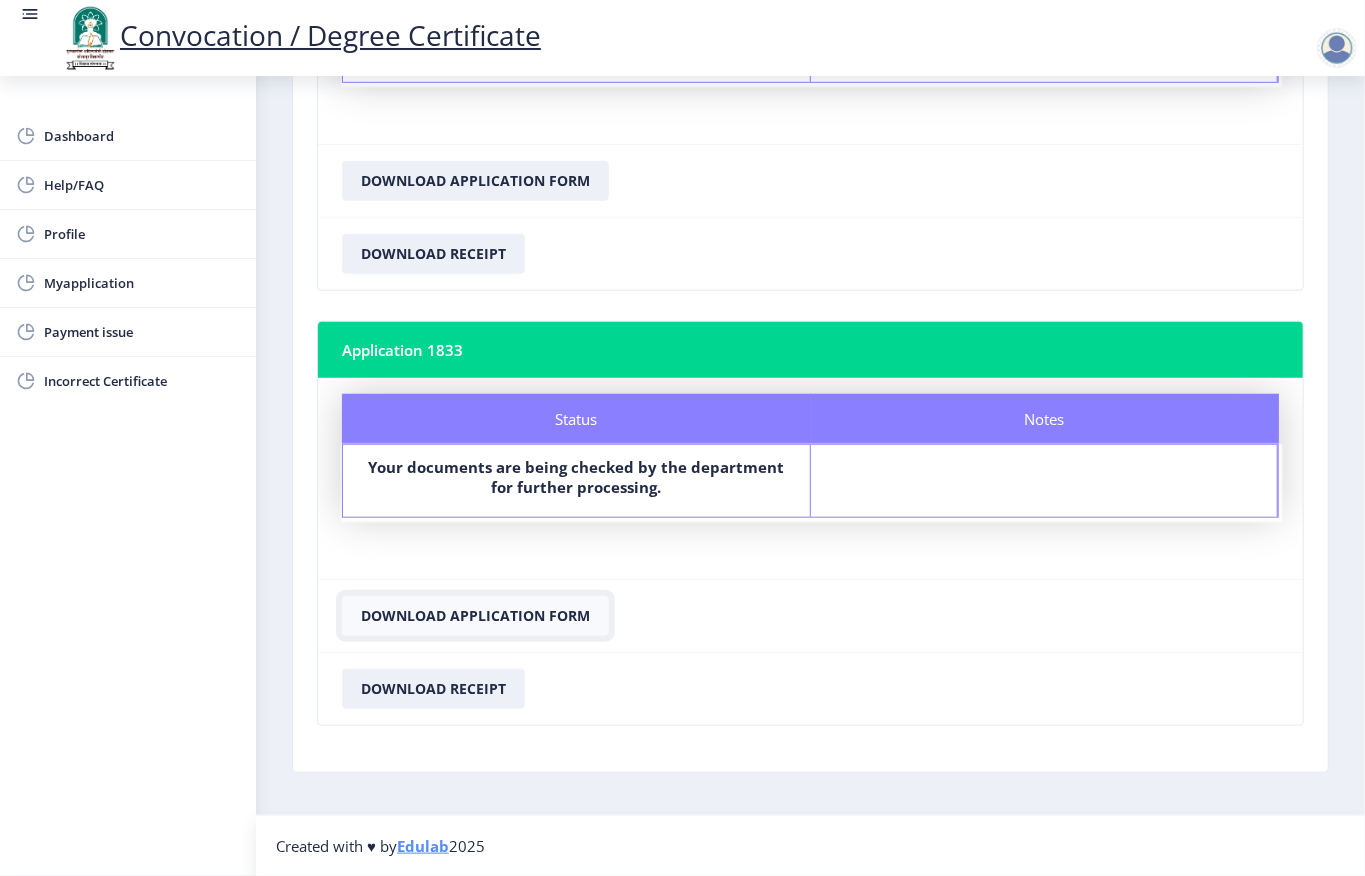 click on "Download Application Form" 